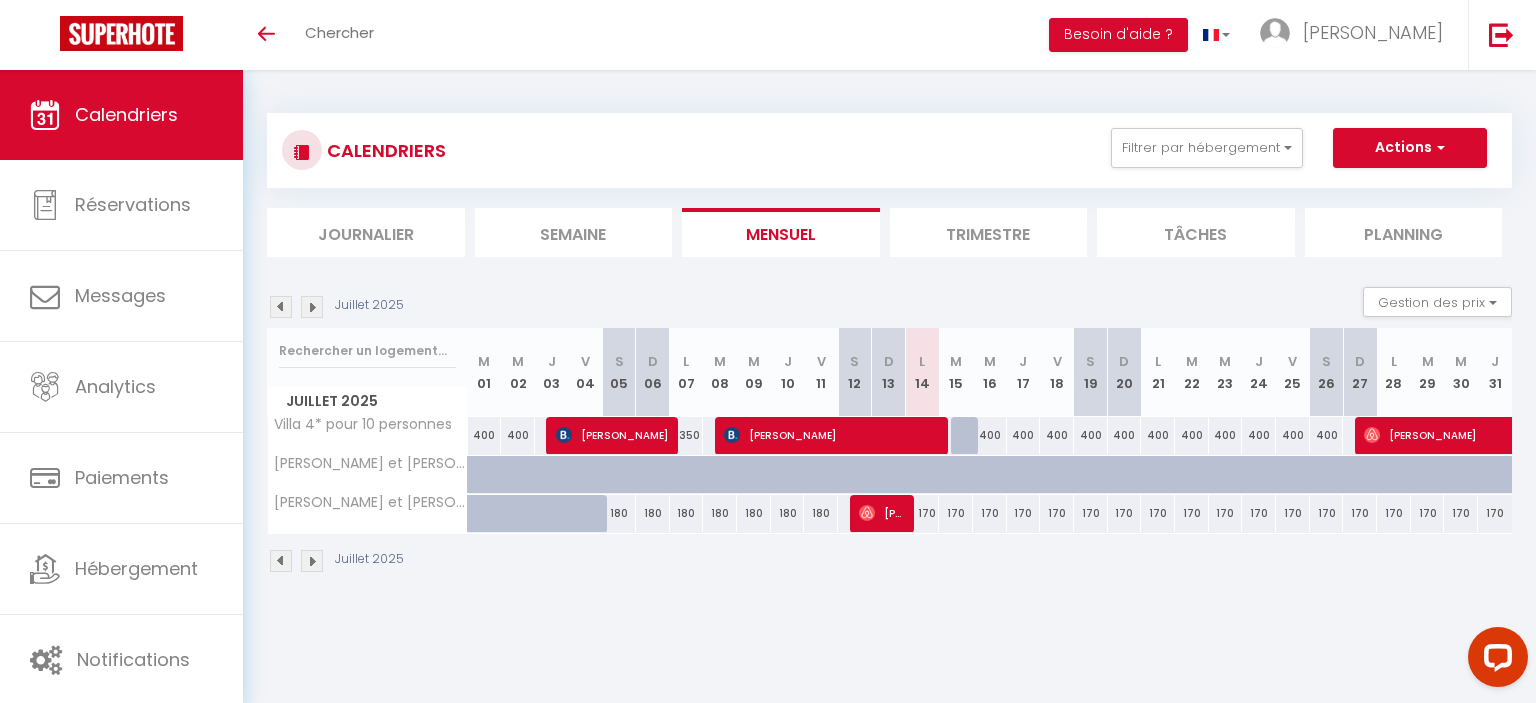 scroll, scrollTop: 0, scrollLeft: 0, axis: both 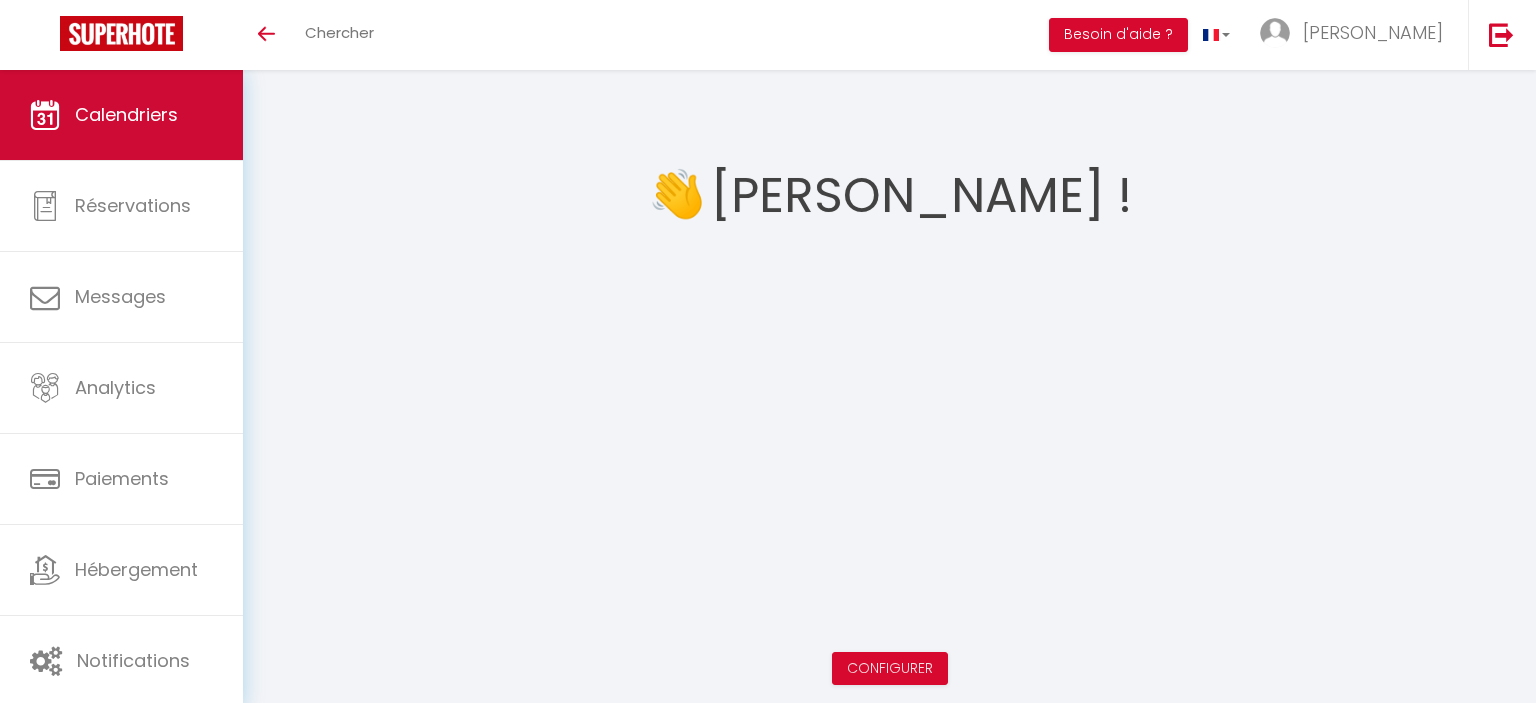 click on "Calendriers" at bounding box center (126, 114) 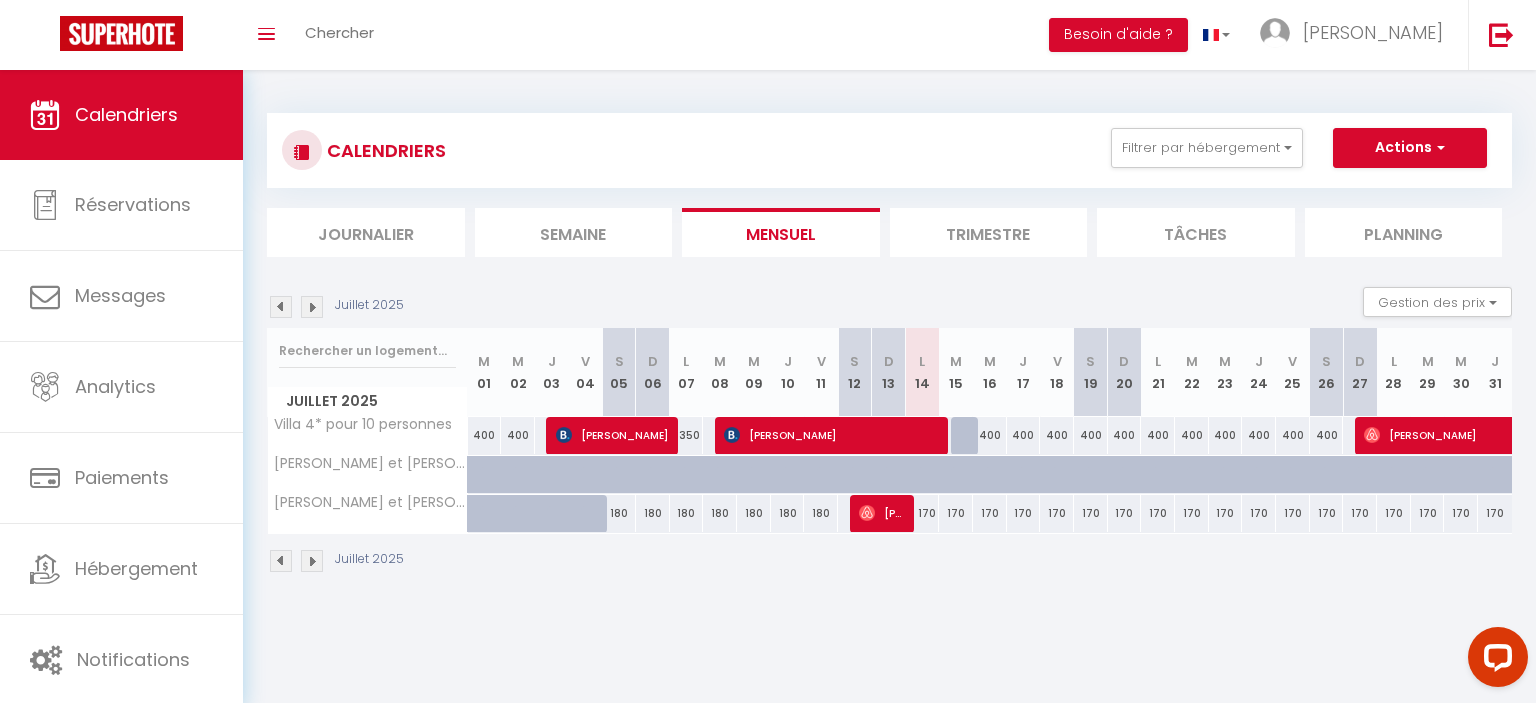 scroll, scrollTop: 0, scrollLeft: 0, axis: both 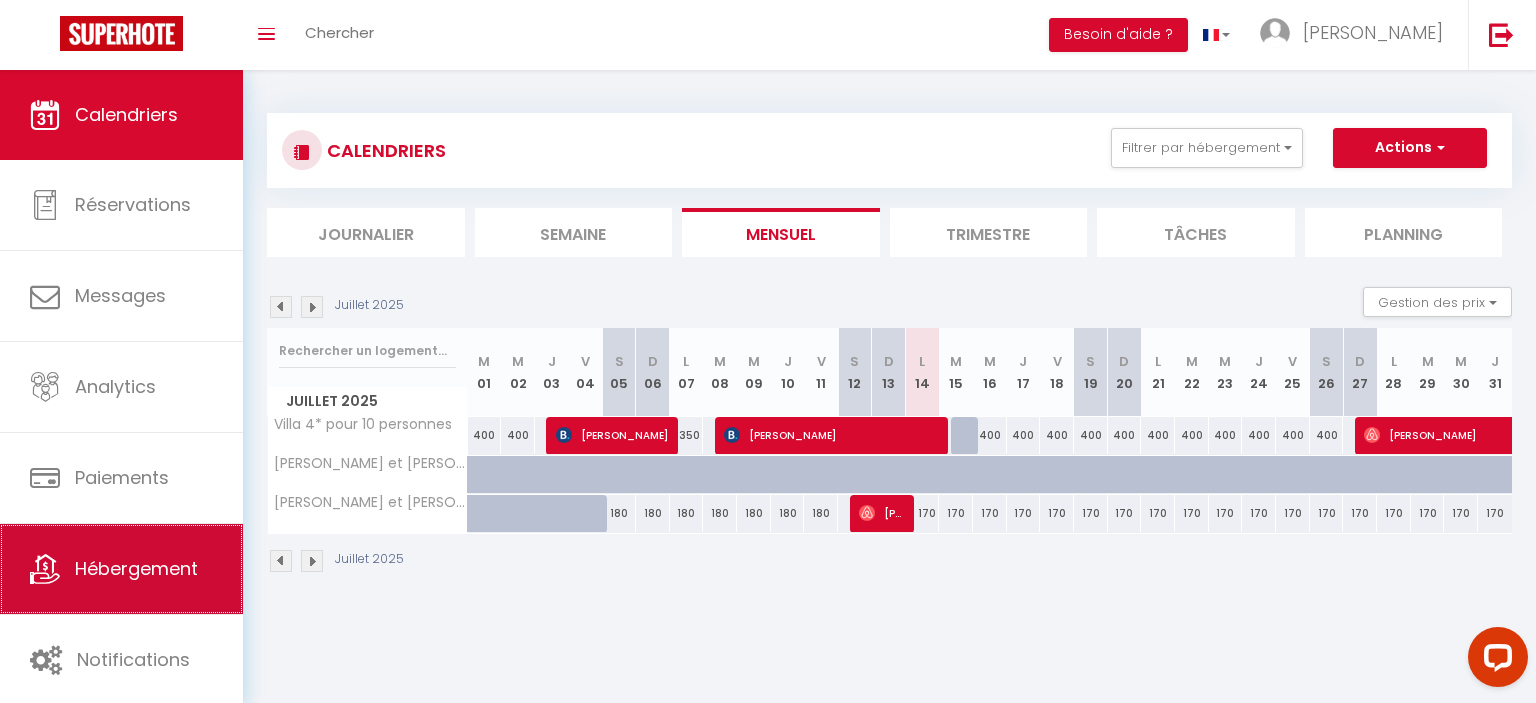 click on "Hébergement" at bounding box center [121, 569] 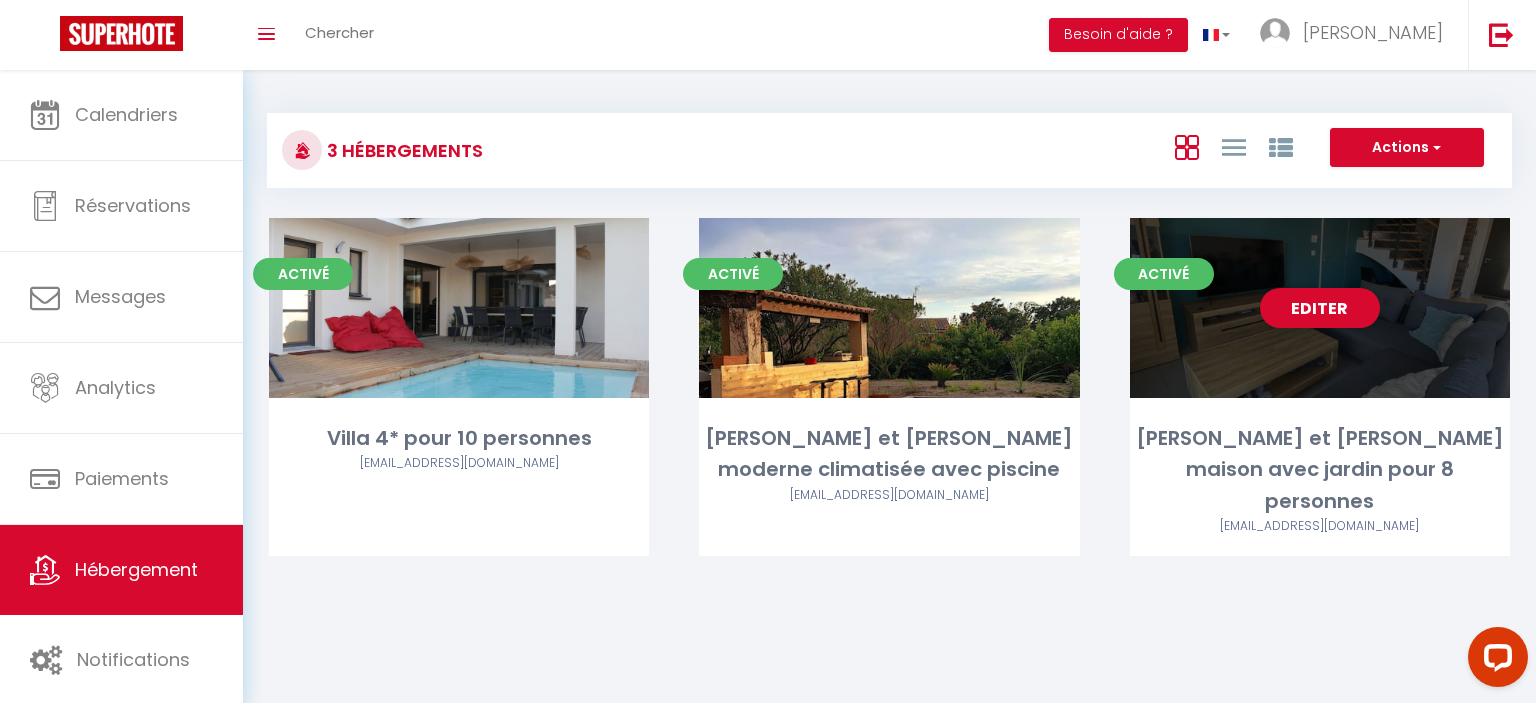 click on "Editer" at bounding box center (1320, 308) 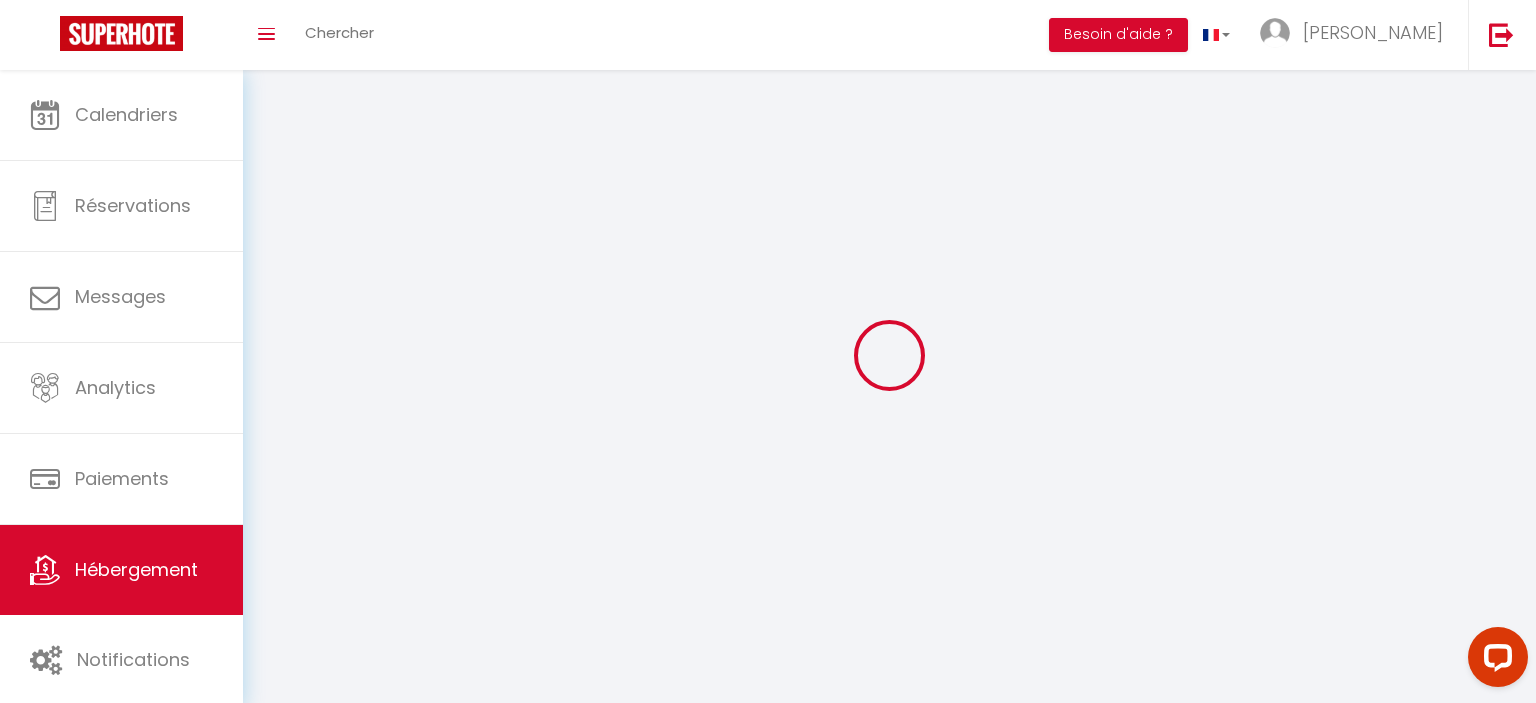 select 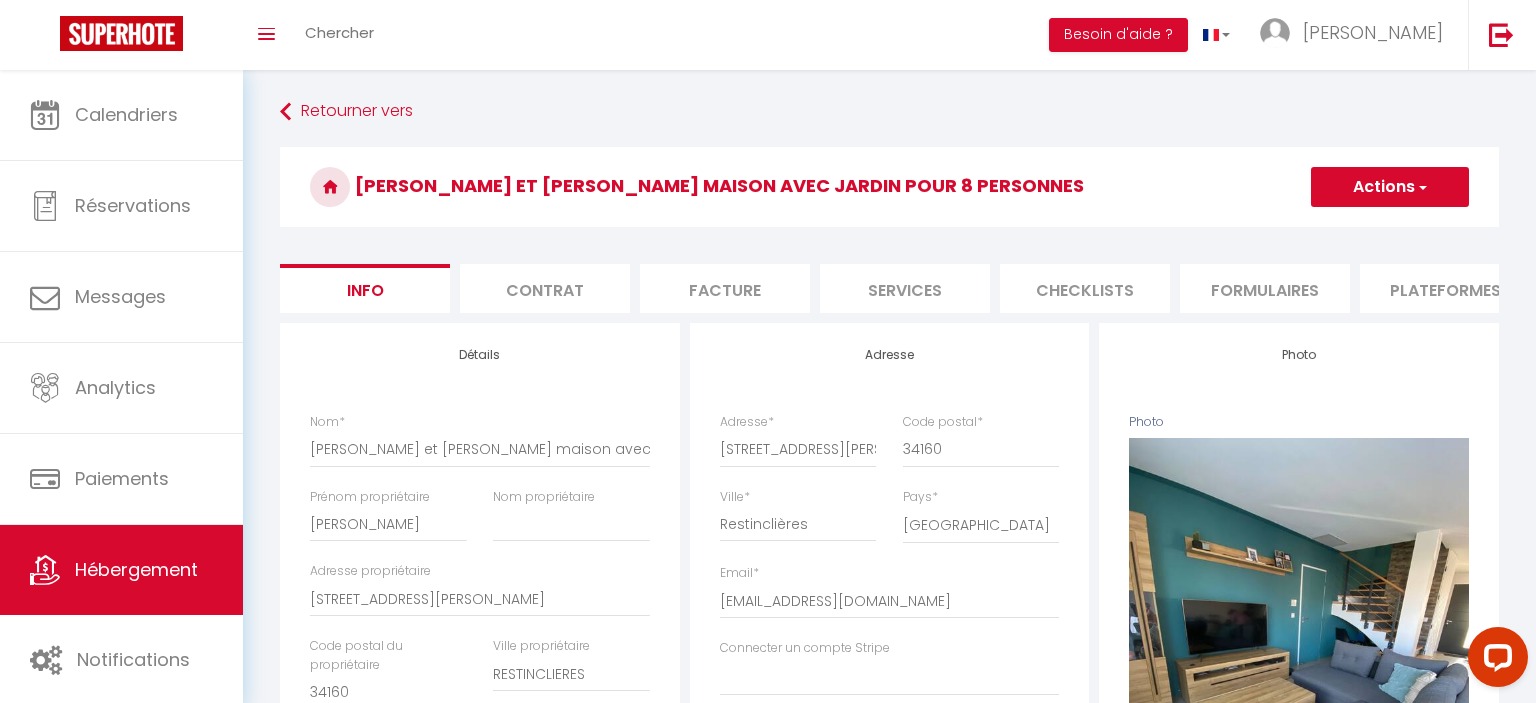 select 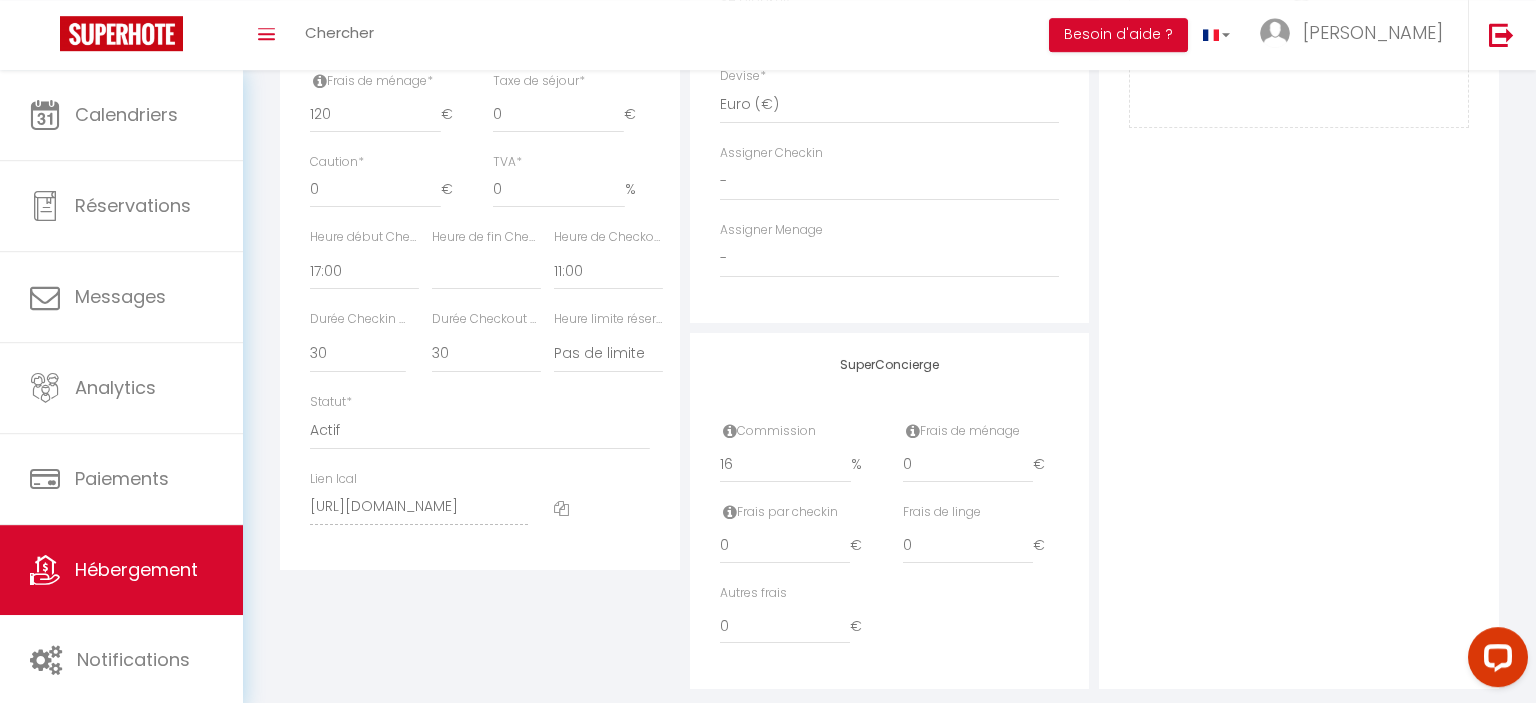 scroll, scrollTop: 1018, scrollLeft: 0, axis: vertical 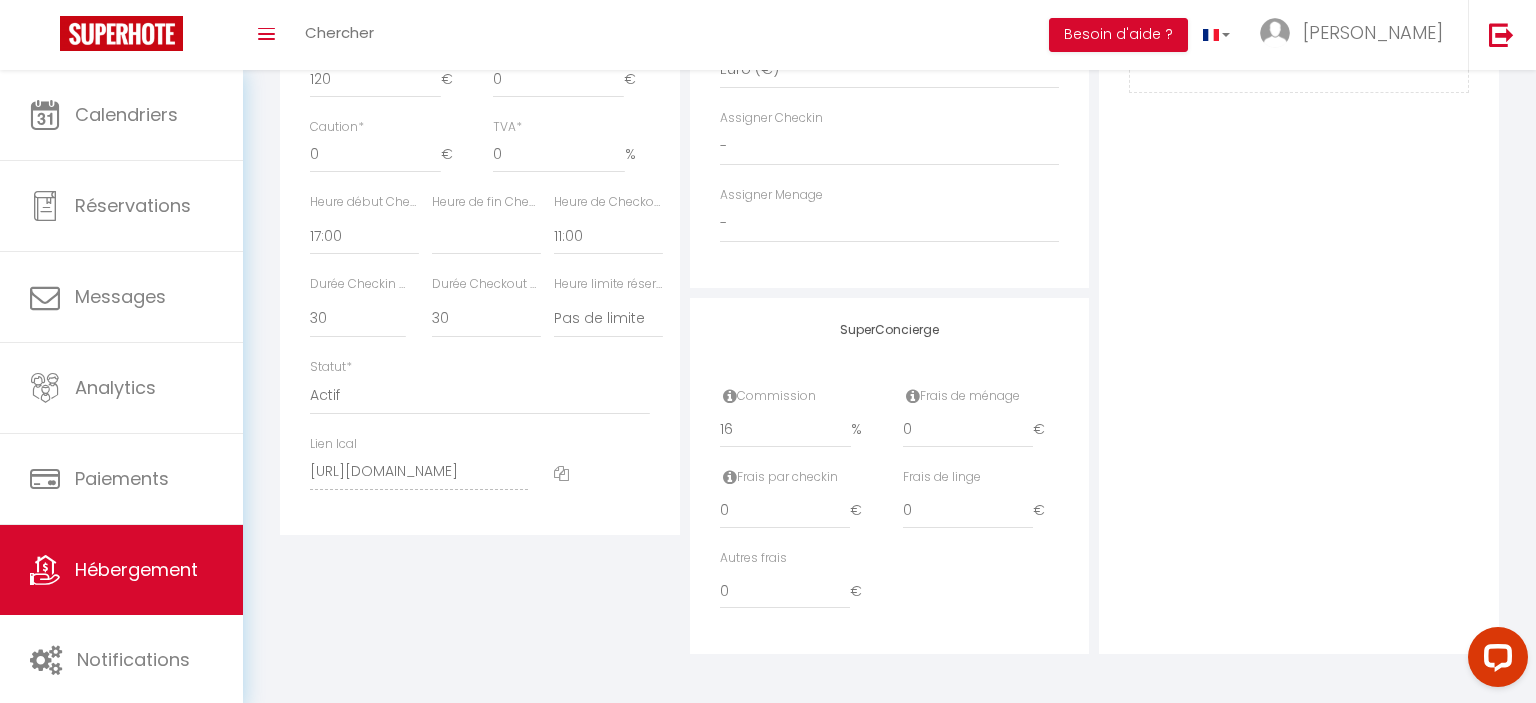 type on "16.01" 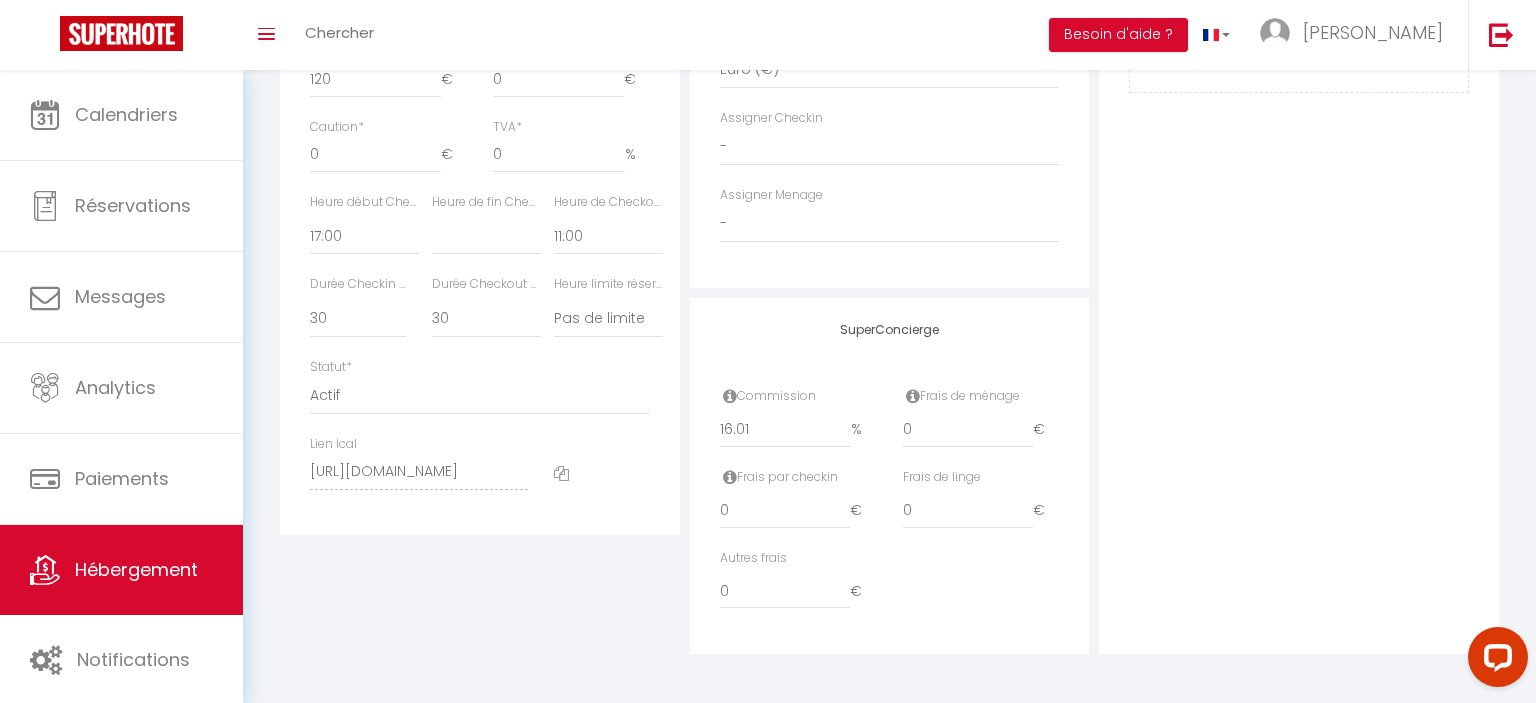 select 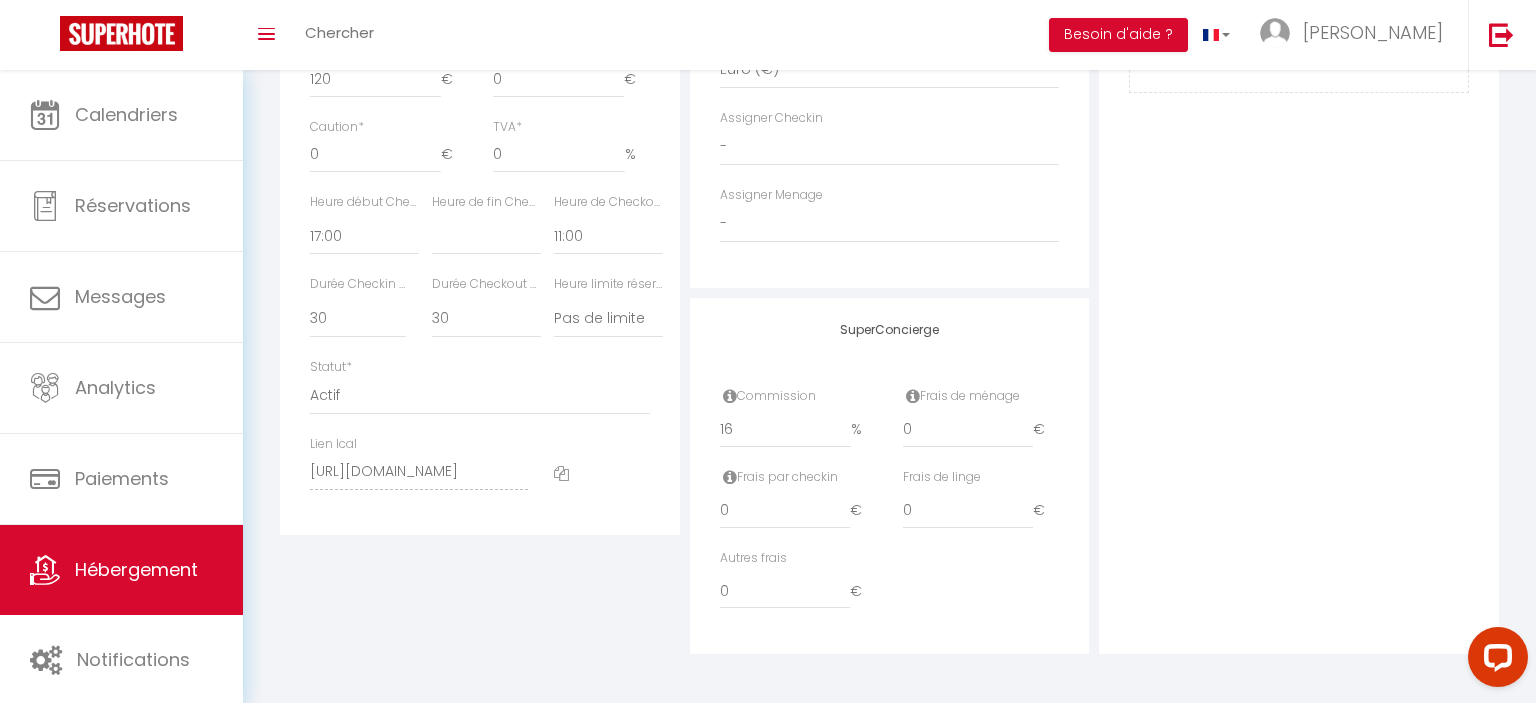select 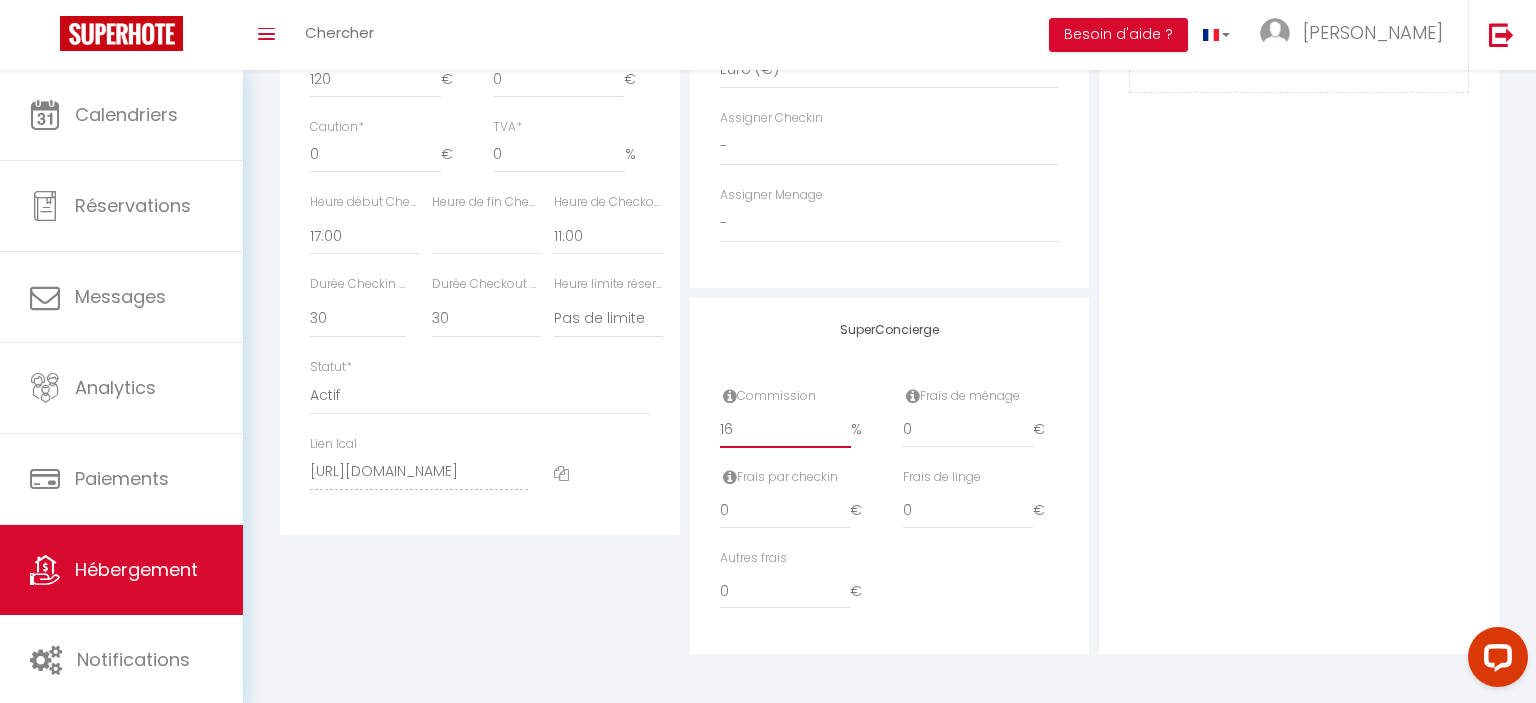 drag, startPoint x: 760, startPoint y: 437, endPoint x: 626, endPoint y: 422, distance: 134.83694 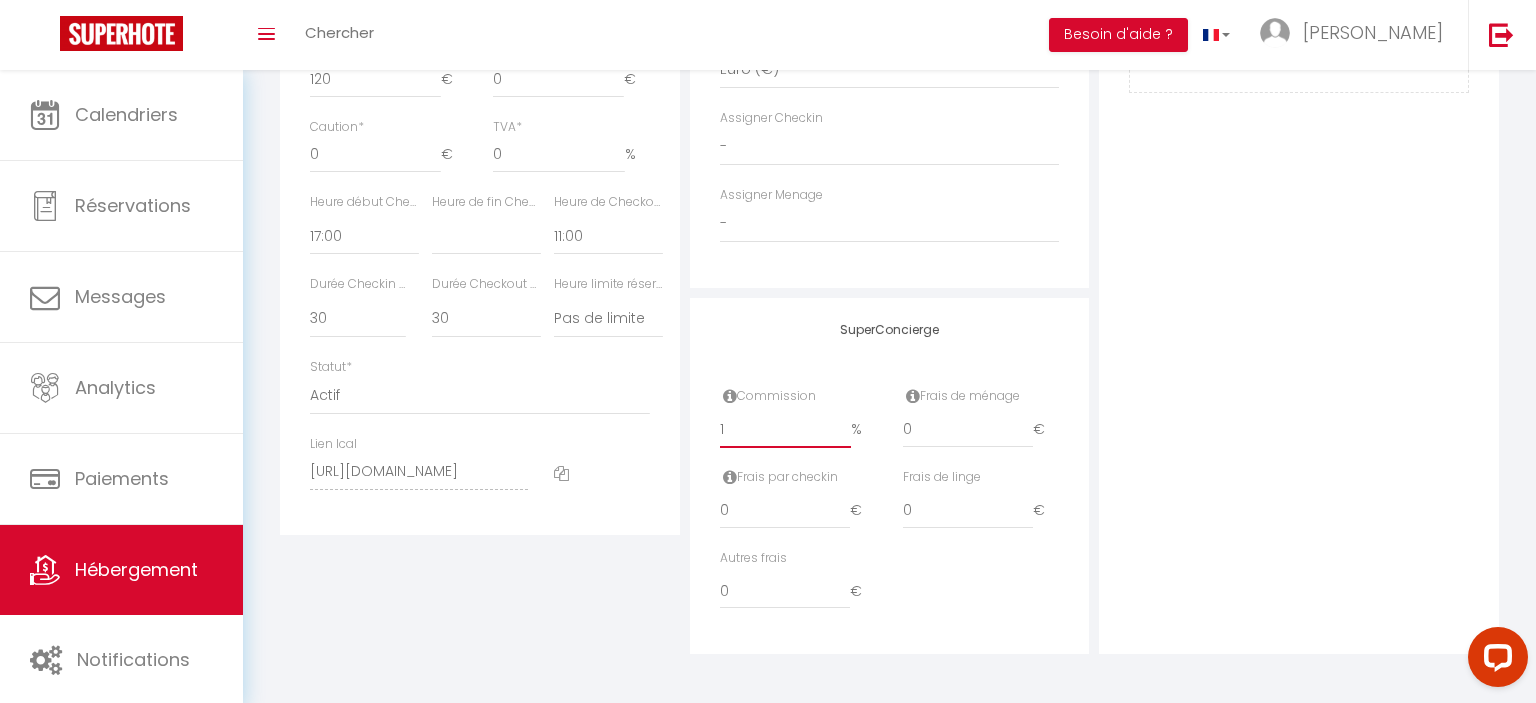 select 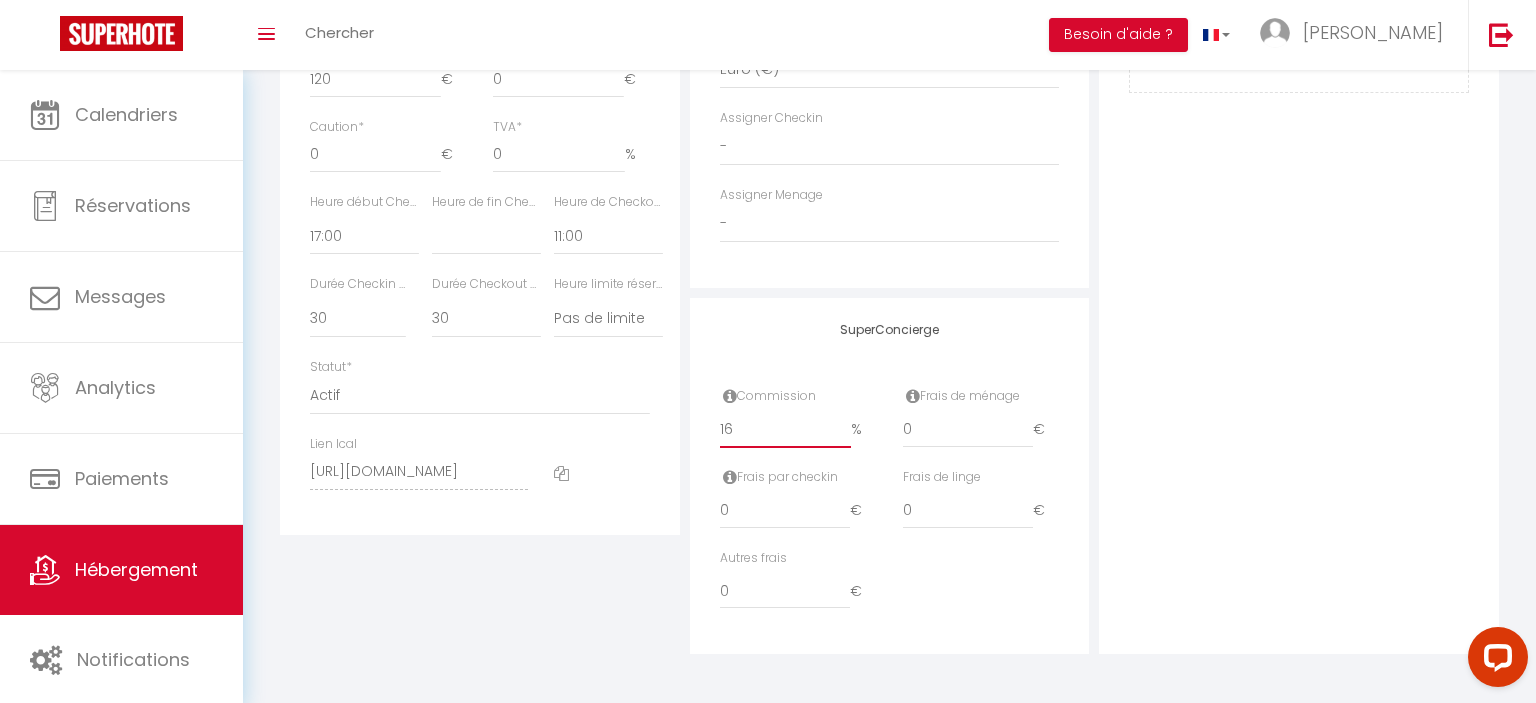 select 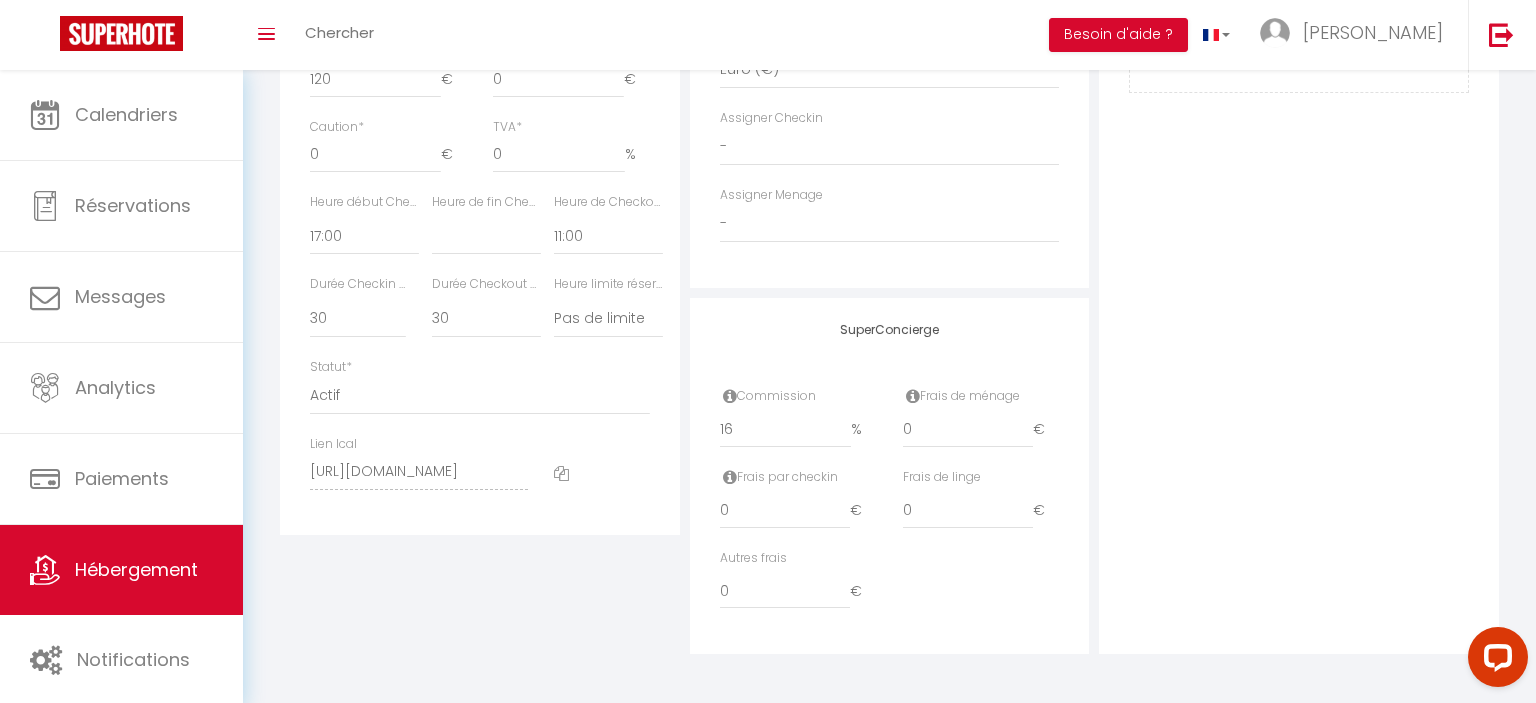 click on "SuperConcierge
Commission
16   %
Frais de ménage
0   €
Frais par checkin
0   €
Frais de linge
0   €
Autres frais
0   €" at bounding box center (890, 476) 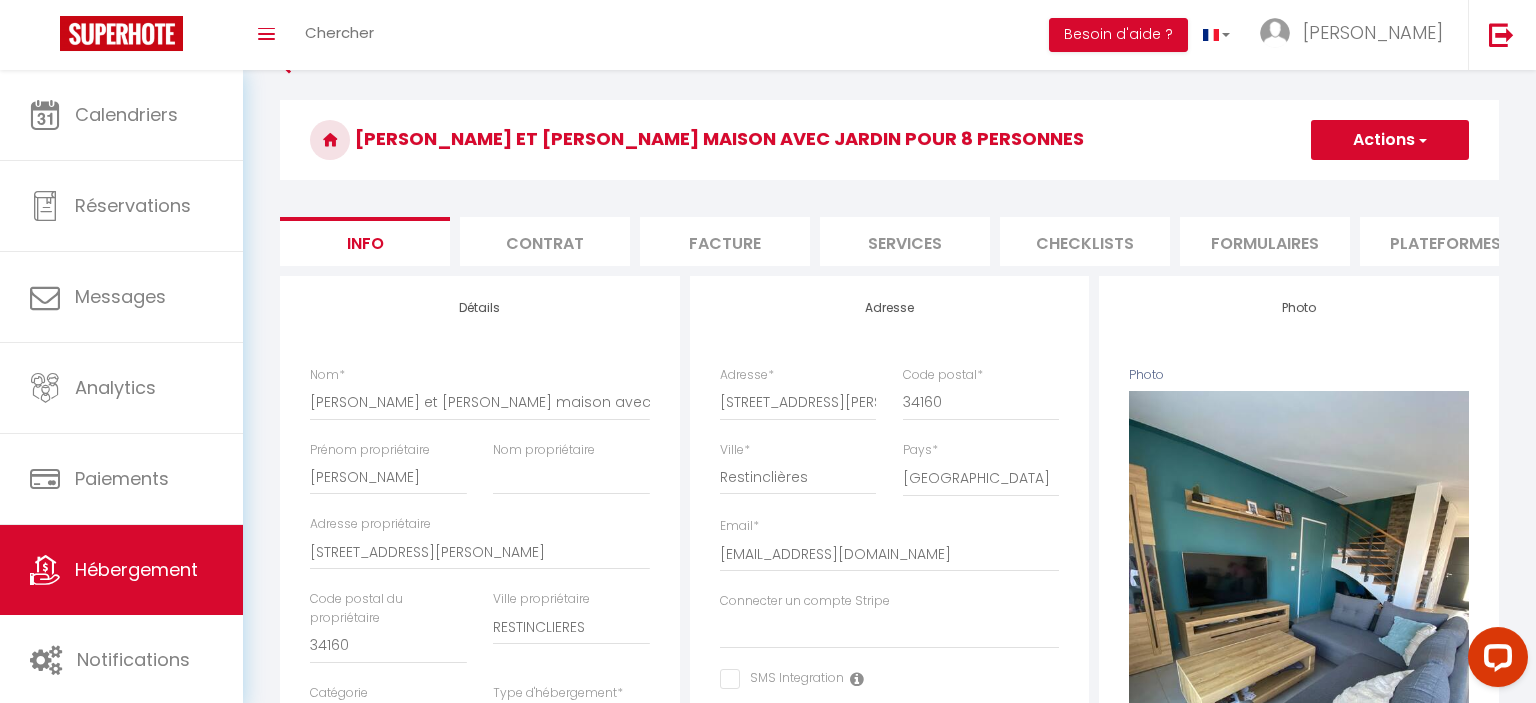 scroll, scrollTop: 43, scrollLeft: 0, axis: vertical 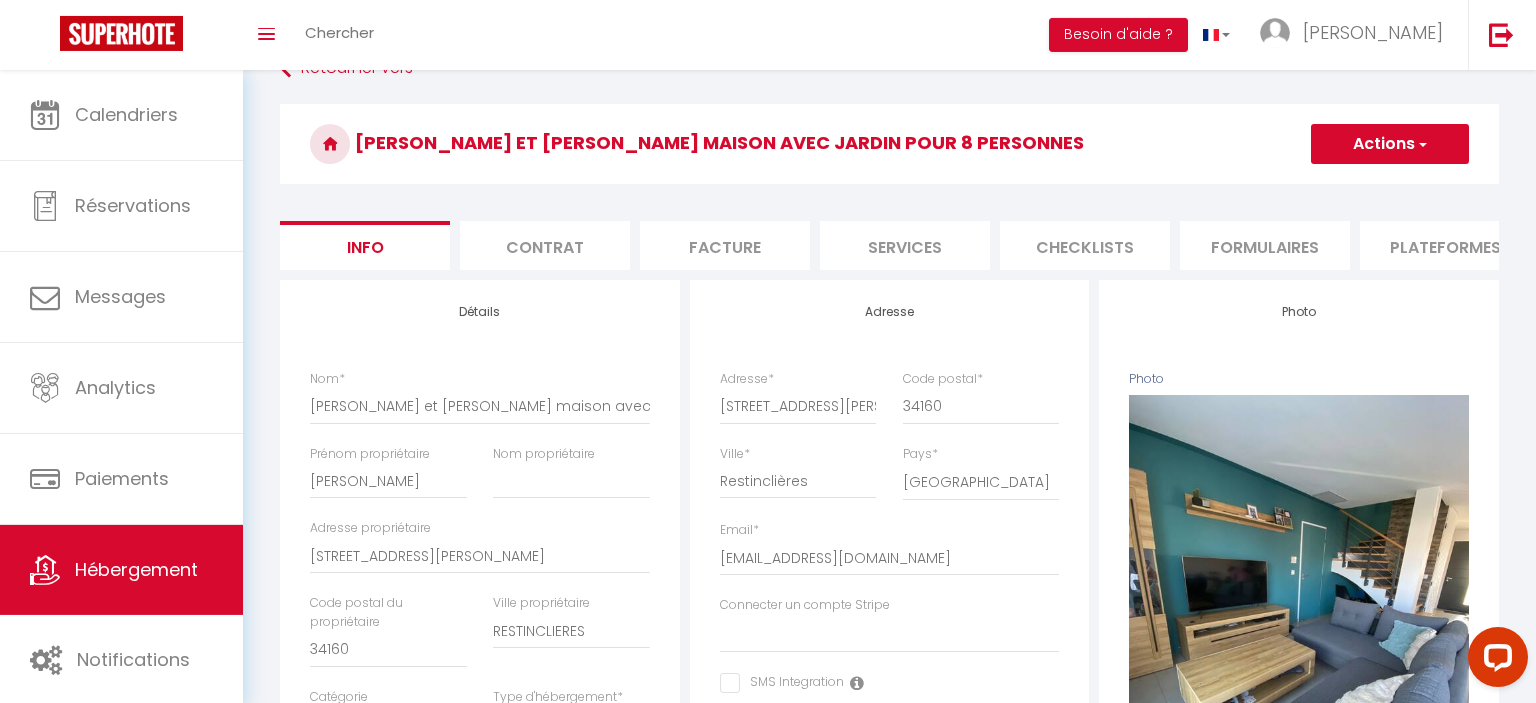 click on "Contrat" at bounding box center (545, 245) 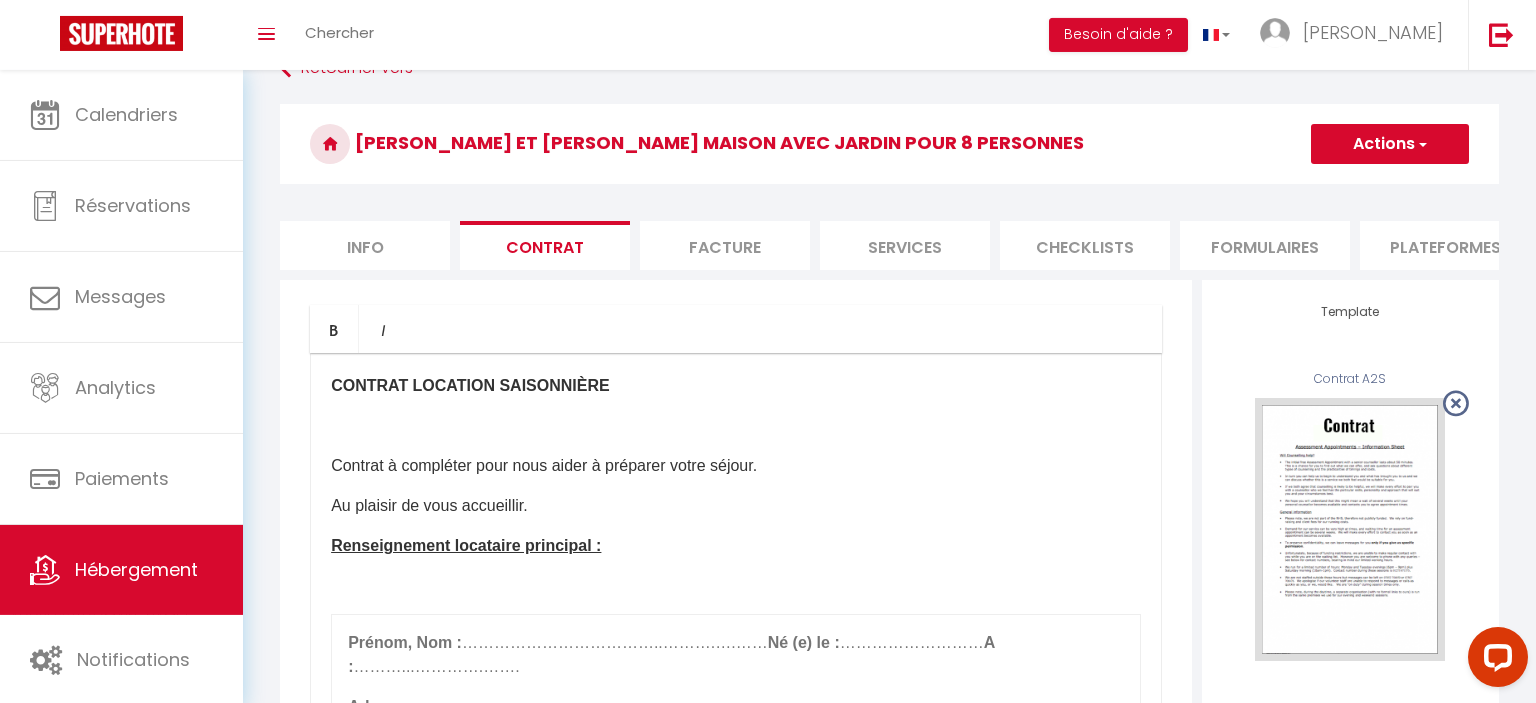 click on "Facture" at bounding box center [725, 245] 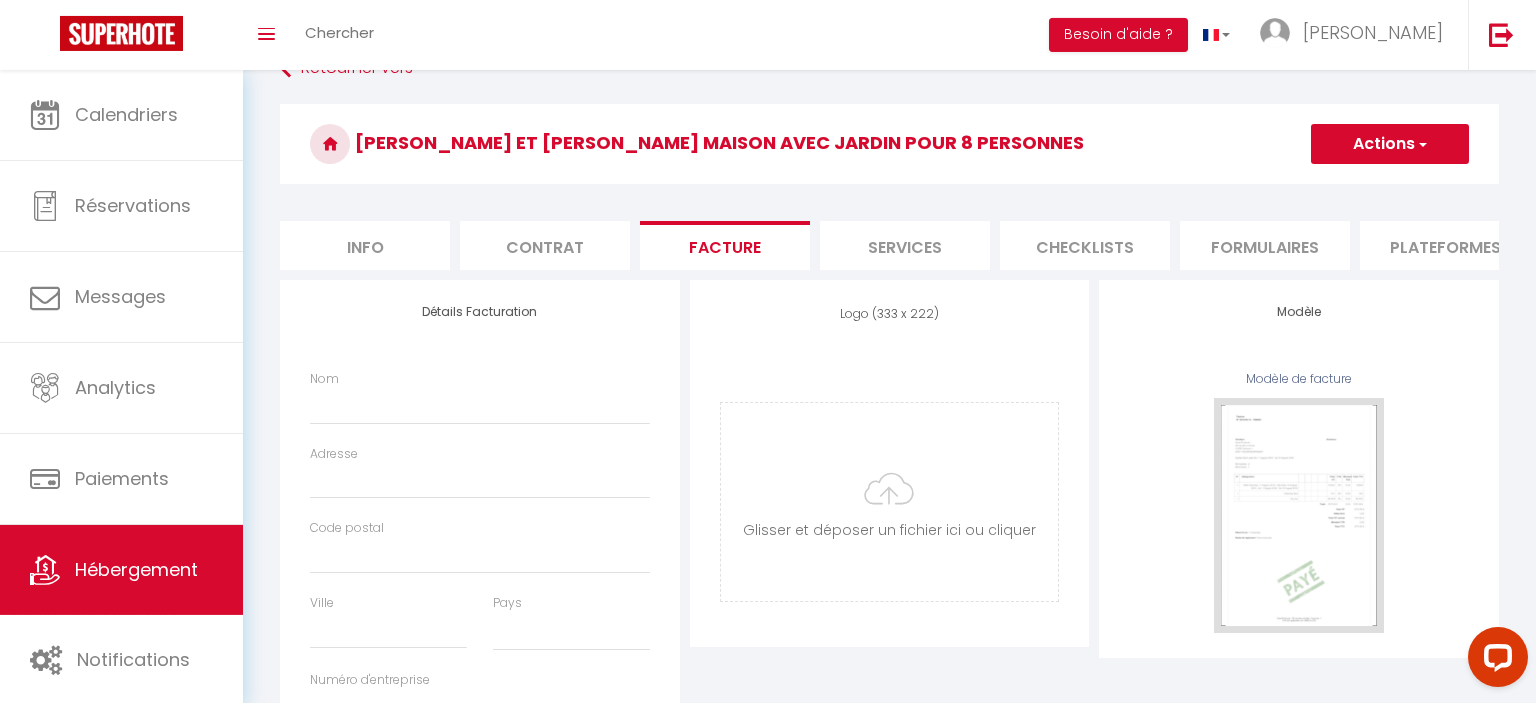 select 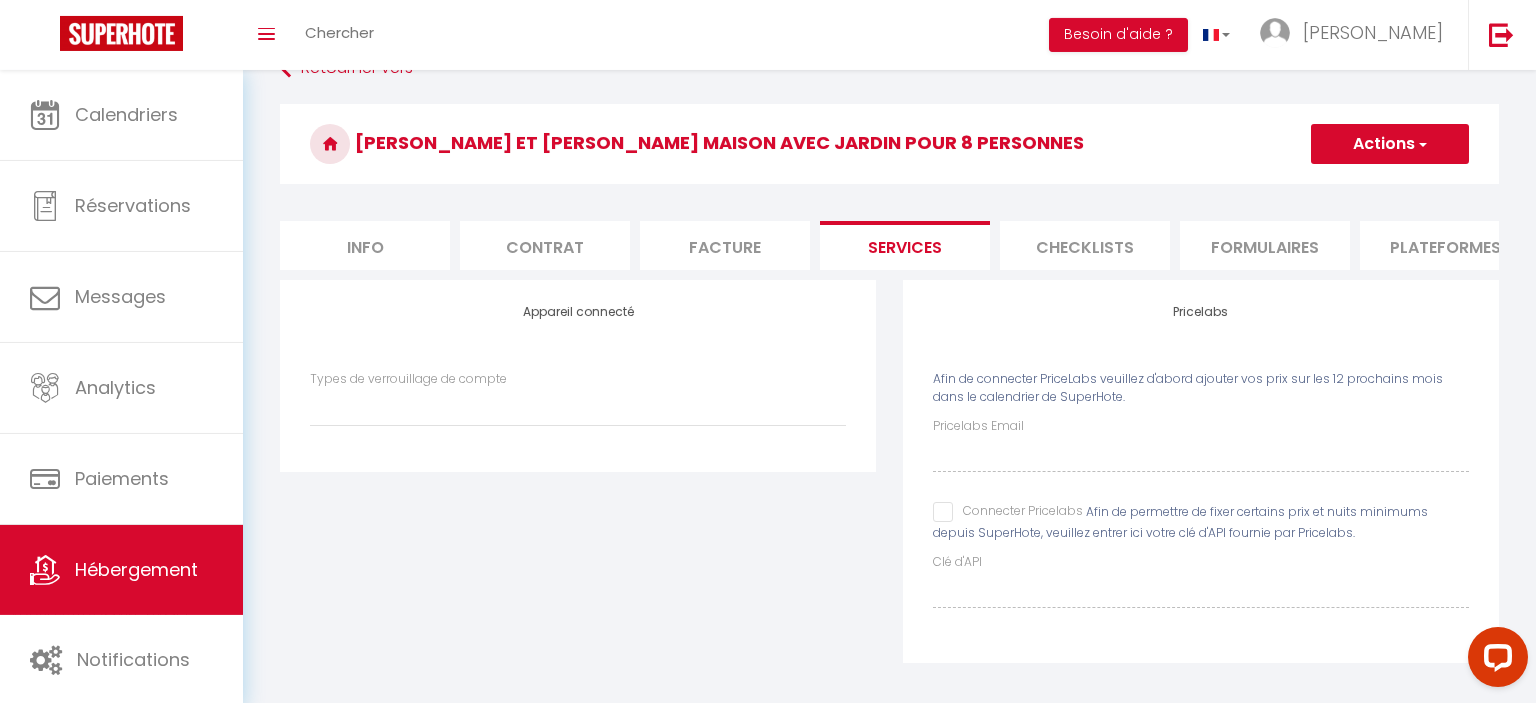 click on "Checklists" at bounding box center [1085, 245] 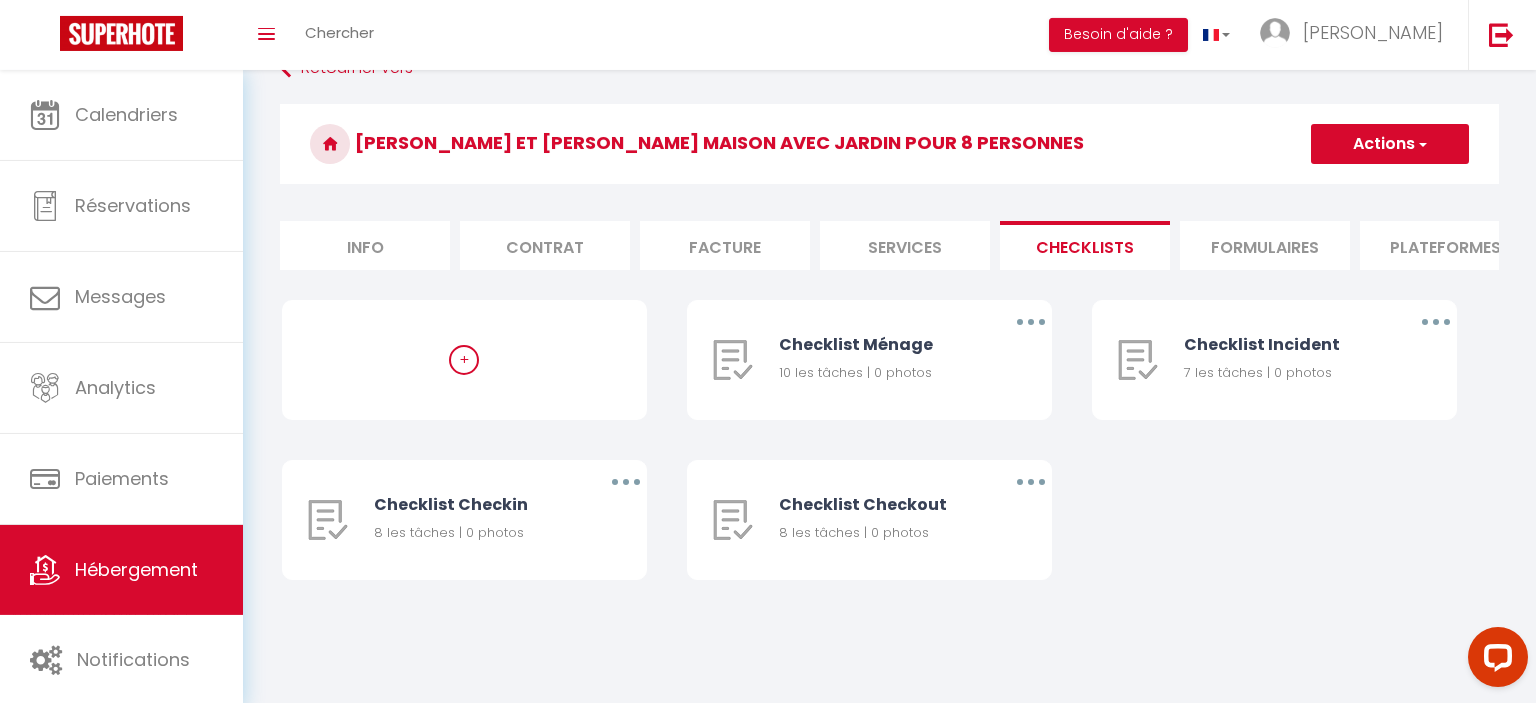 click on "Formulaires" at bounding box center [1265, 245] 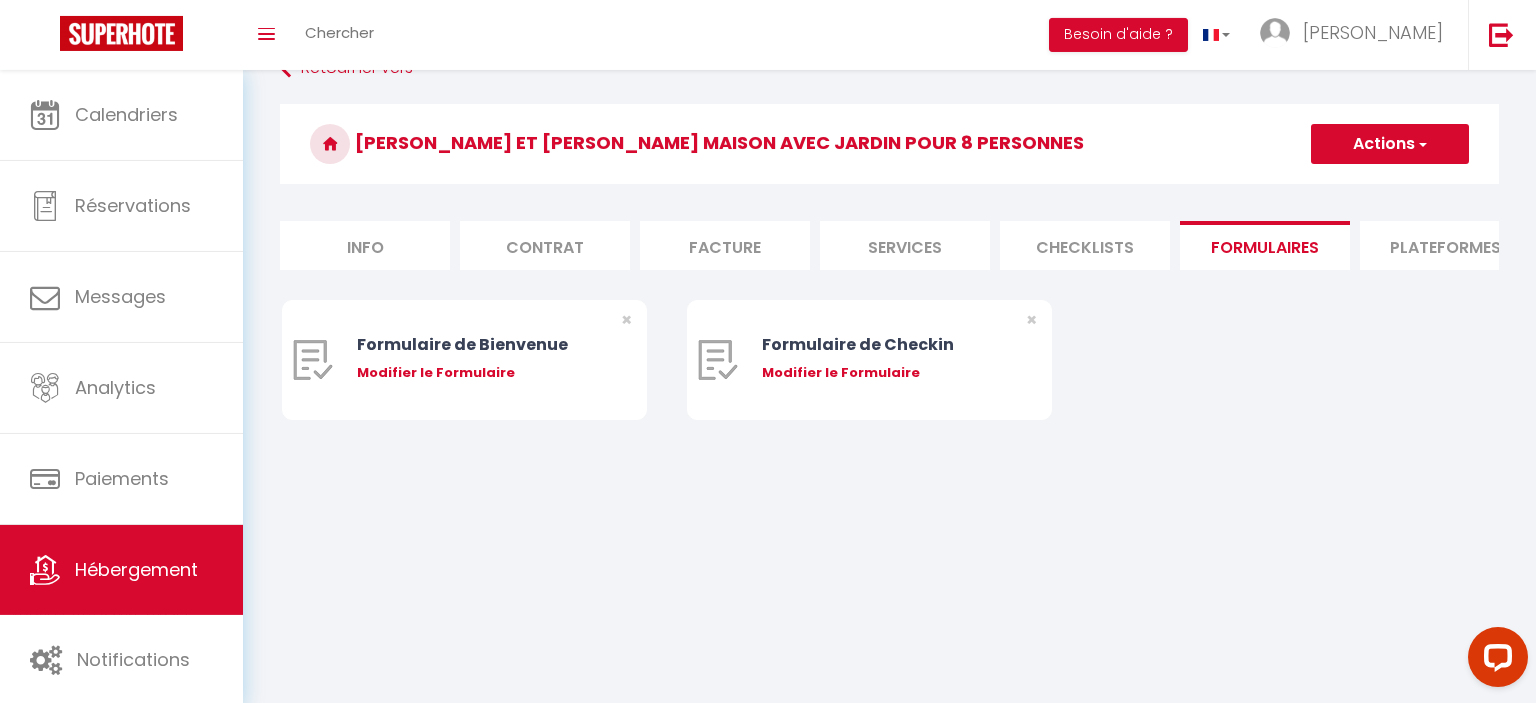 click on "Plateformes" at bounding box center (1445, 245) 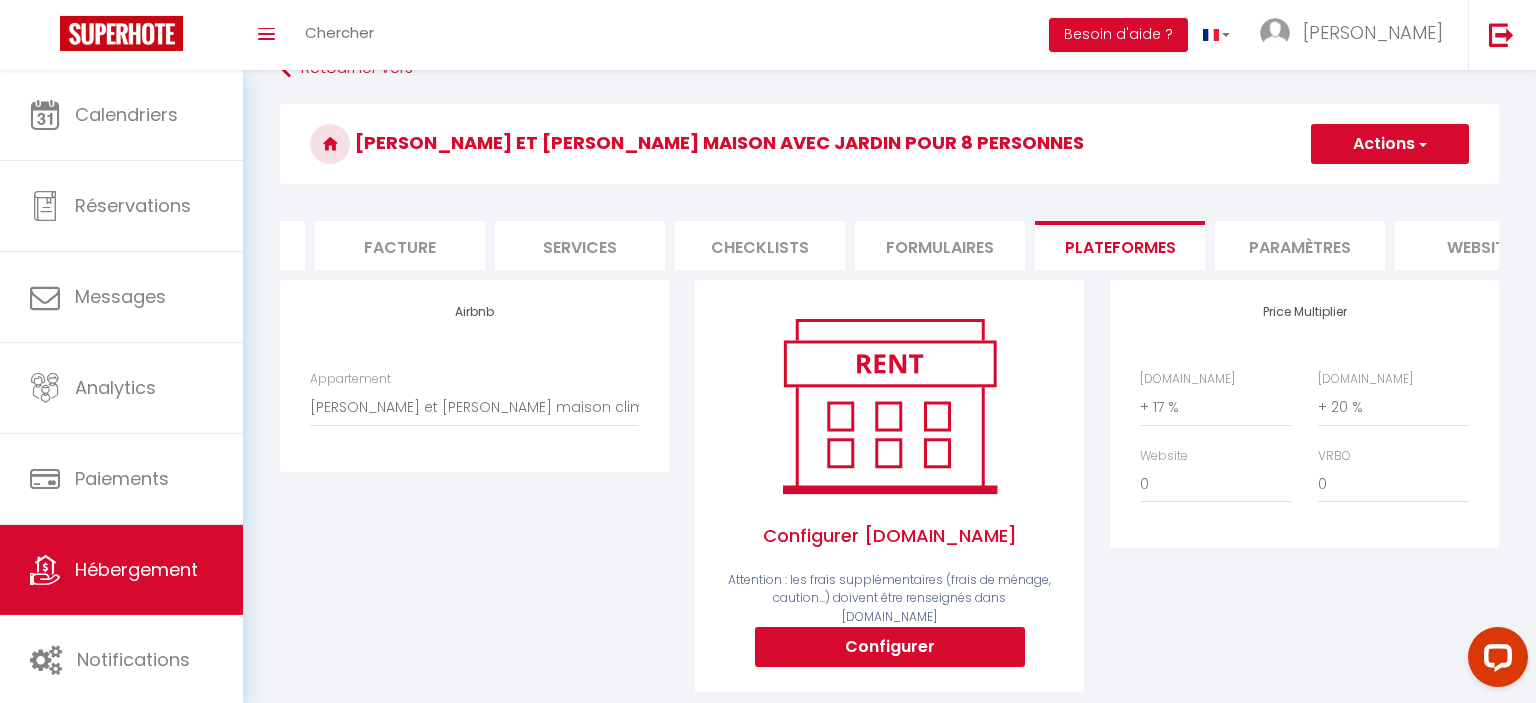 scroll, scrollTop: 0, scrollLeft: 328, axis: horizontal 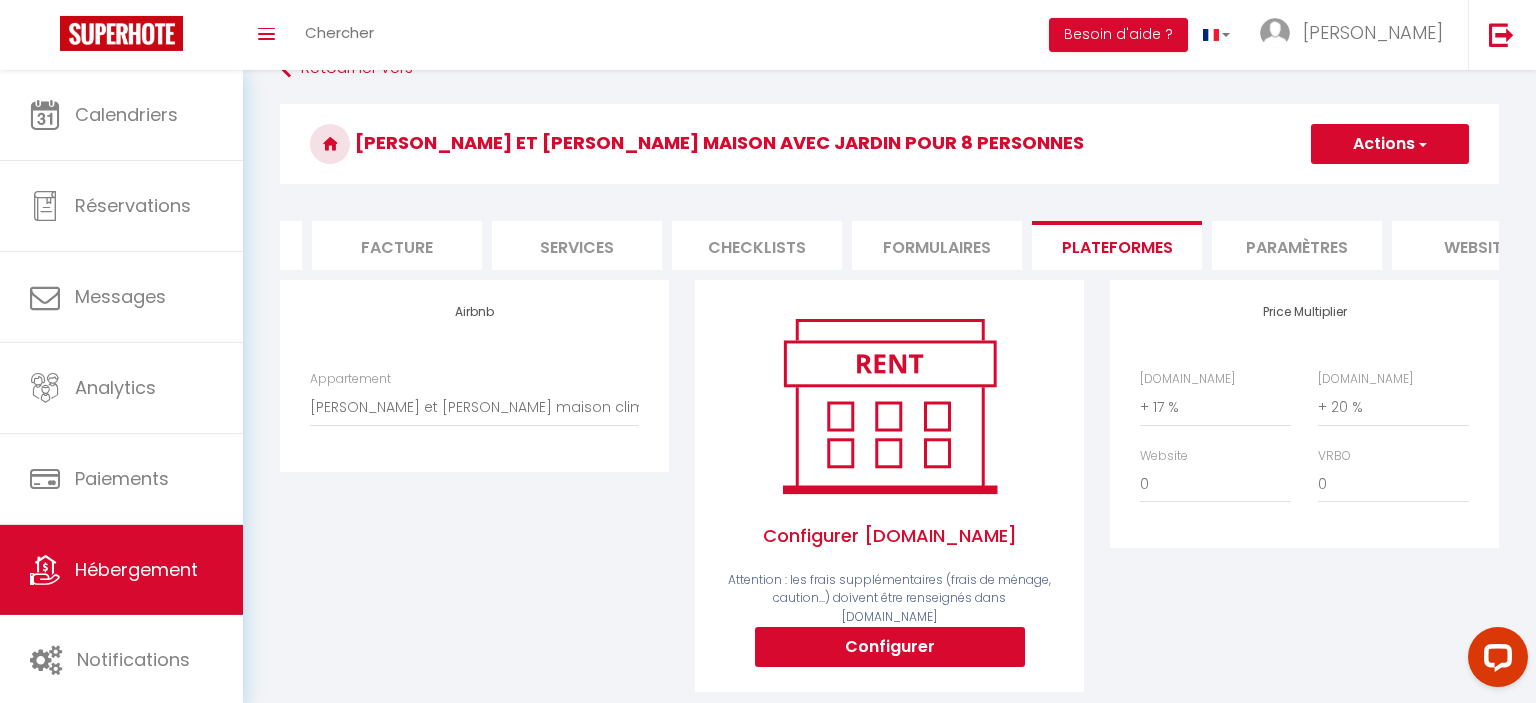 click on "Paramètres" at bounding box center [1297, 245] 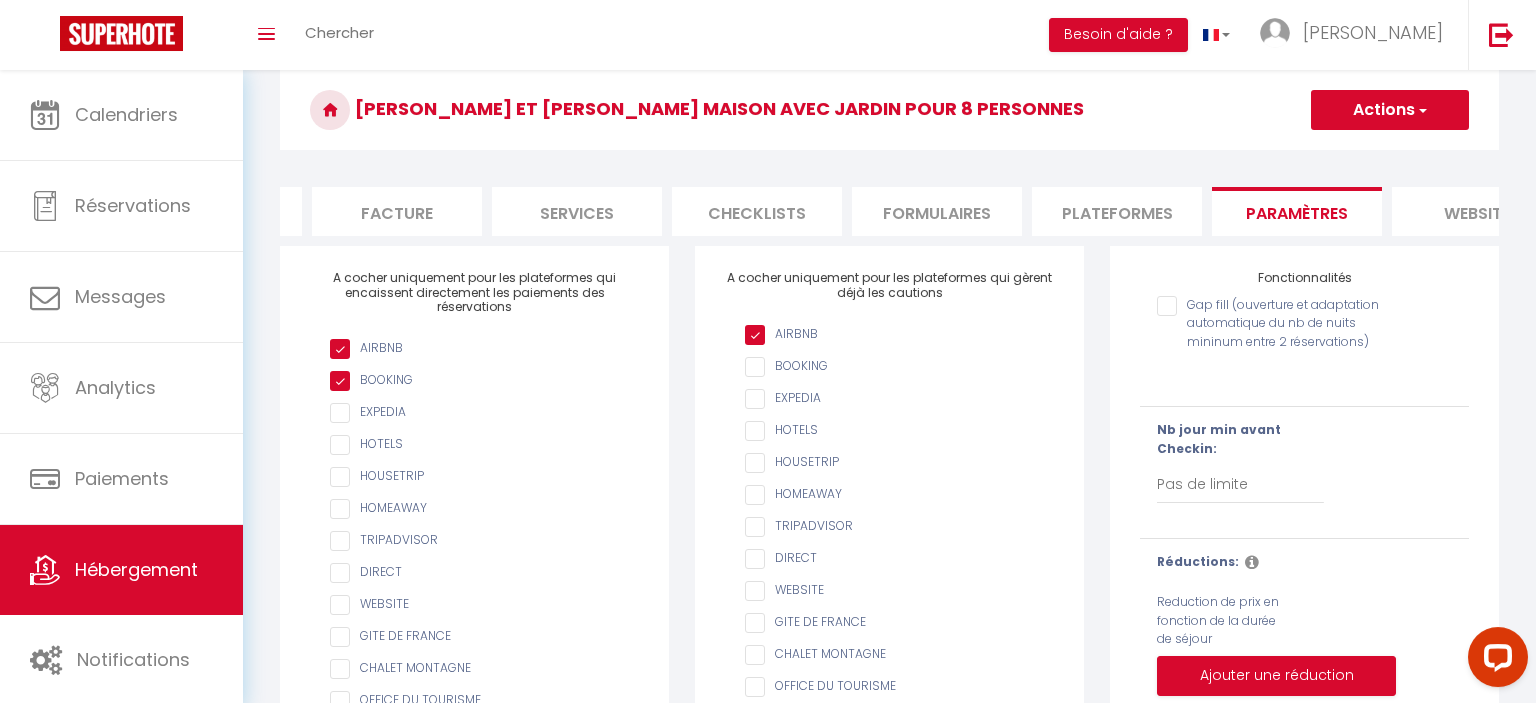 scroll, scrollTop: 0, scrollLeft: 0, axis: both 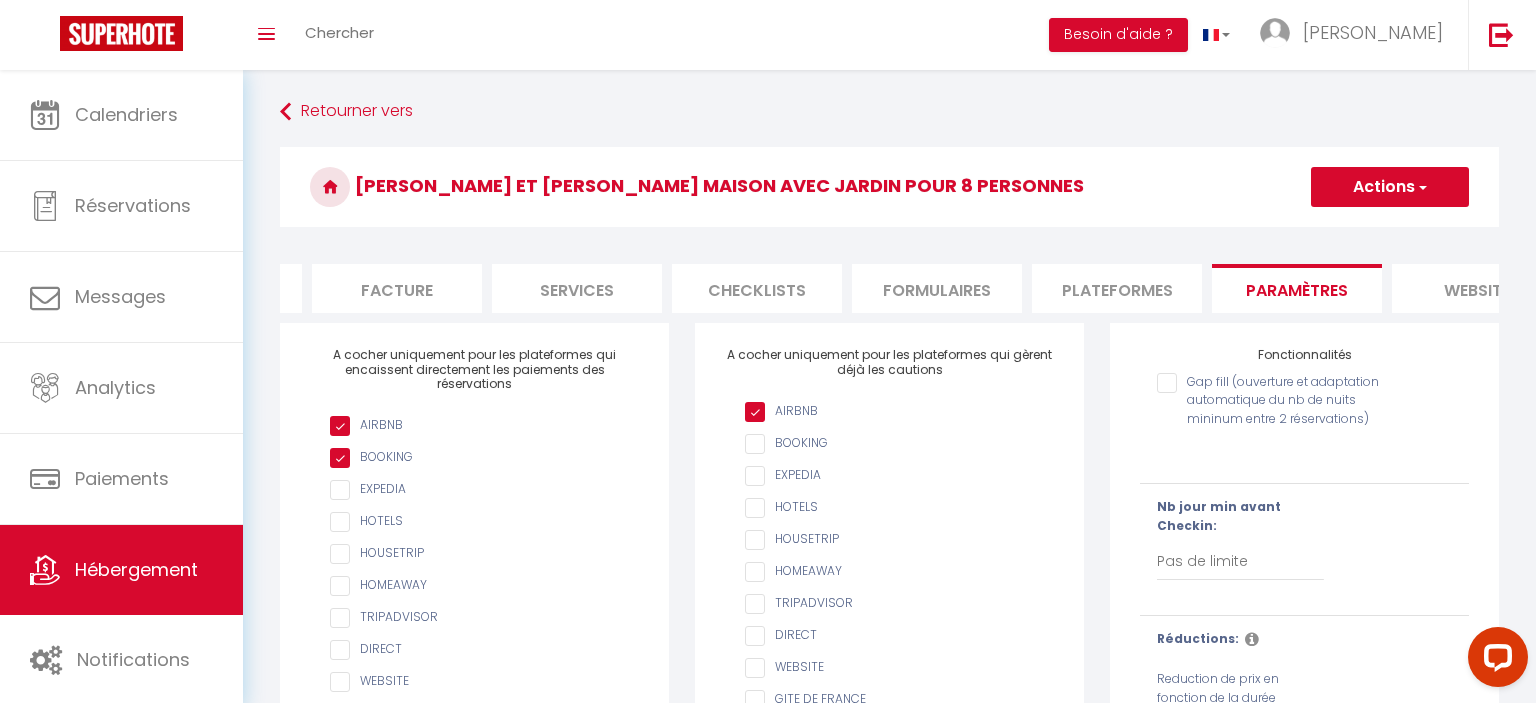 click on "website" at bounding box center [1477, 288] 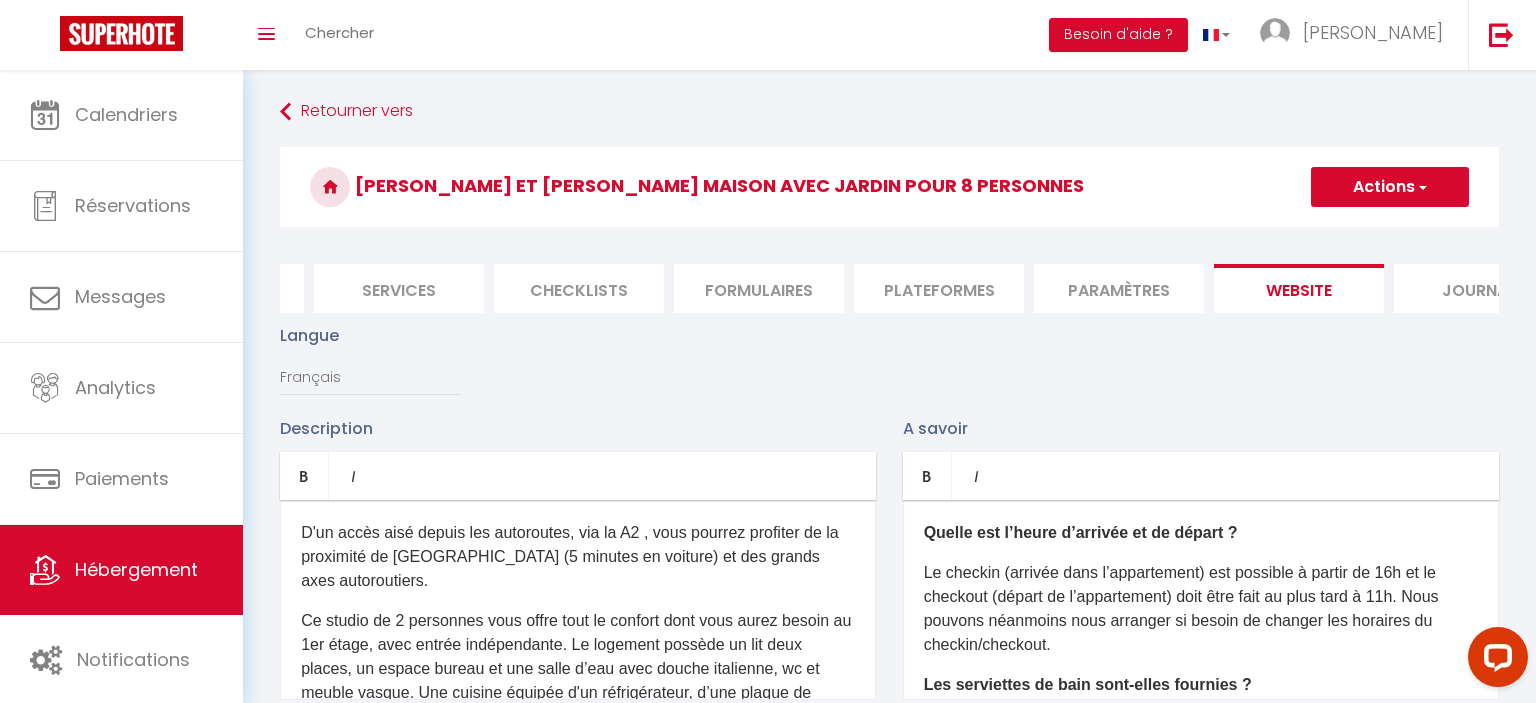 scroll, scrollTop: 0, scrollLeft: 581, axis: horizontal 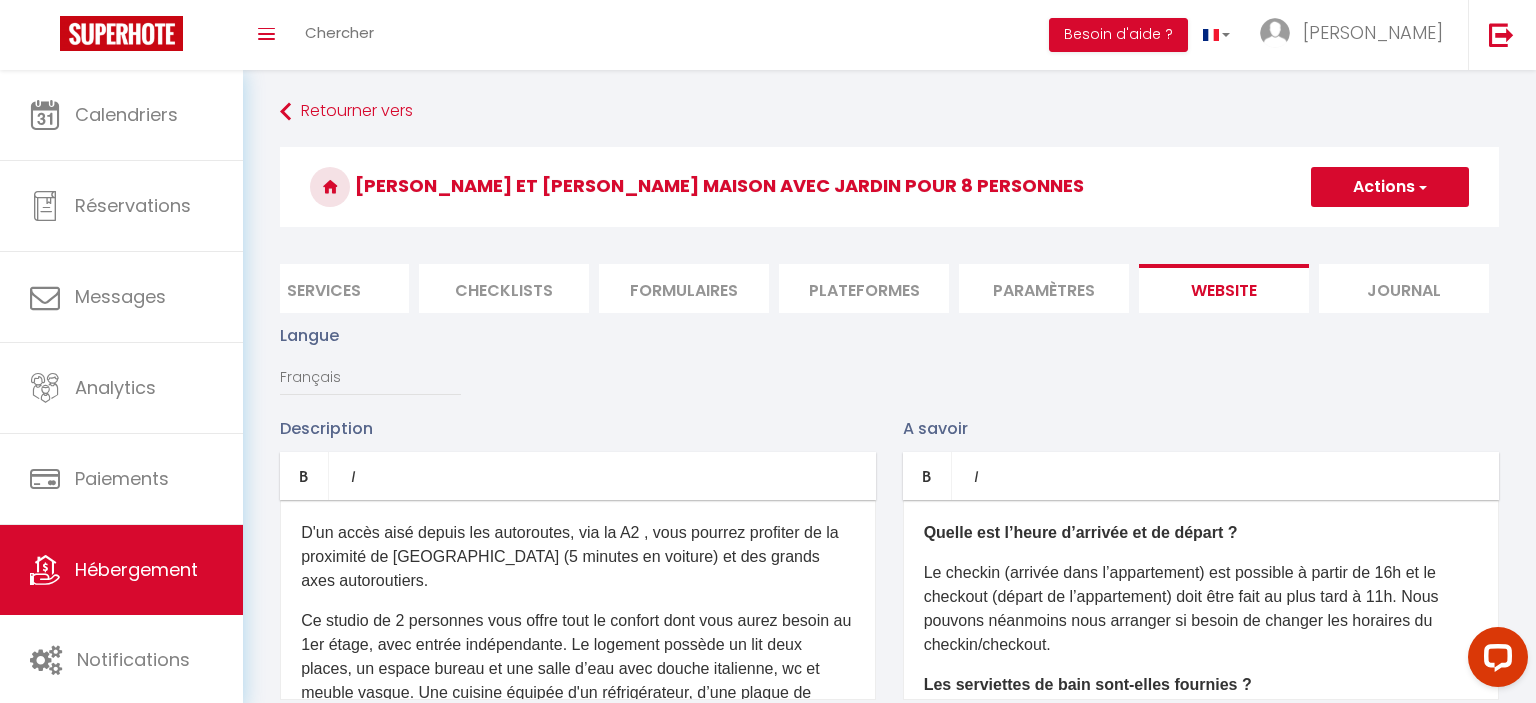 click on "Journal" at bounding box center (1404, 288) 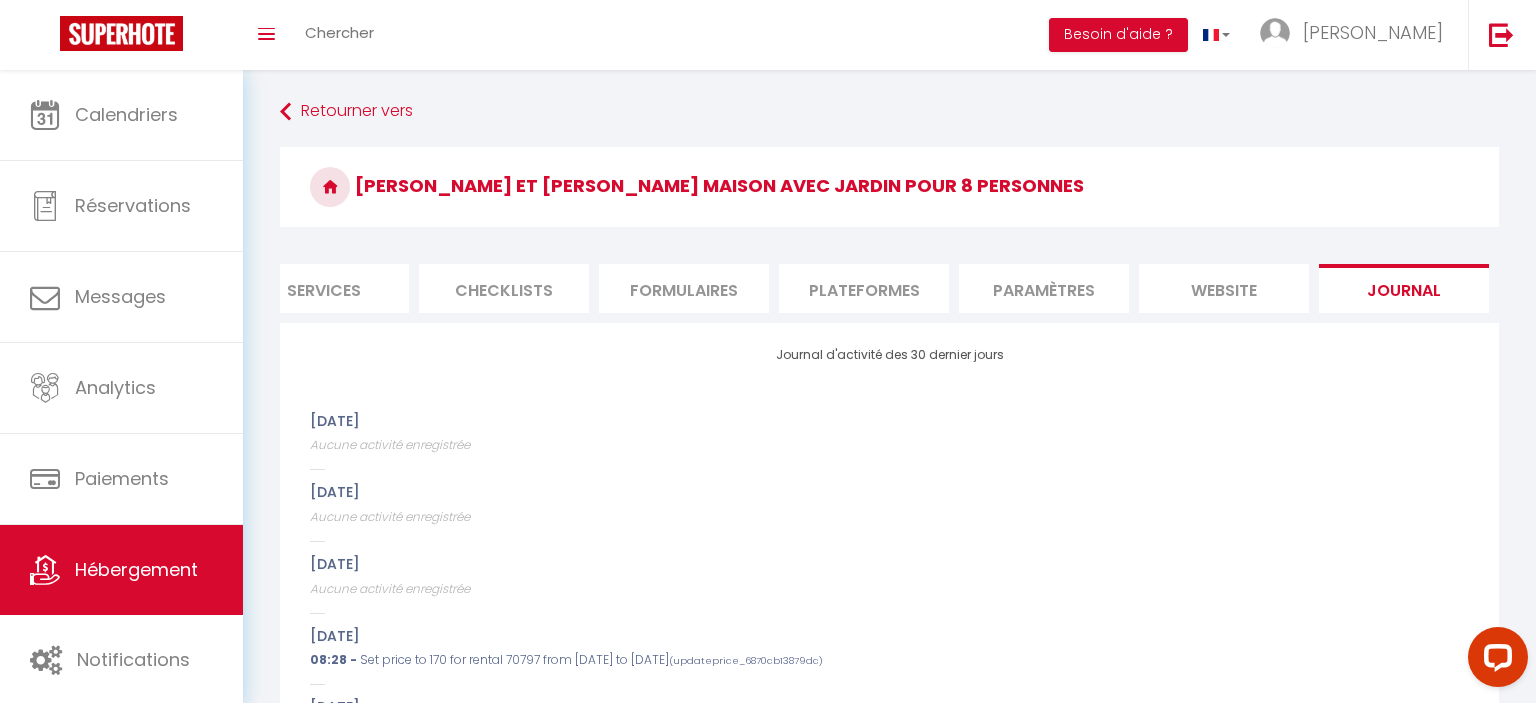 click on "Paramètres" at bounding box center (1044, 288) 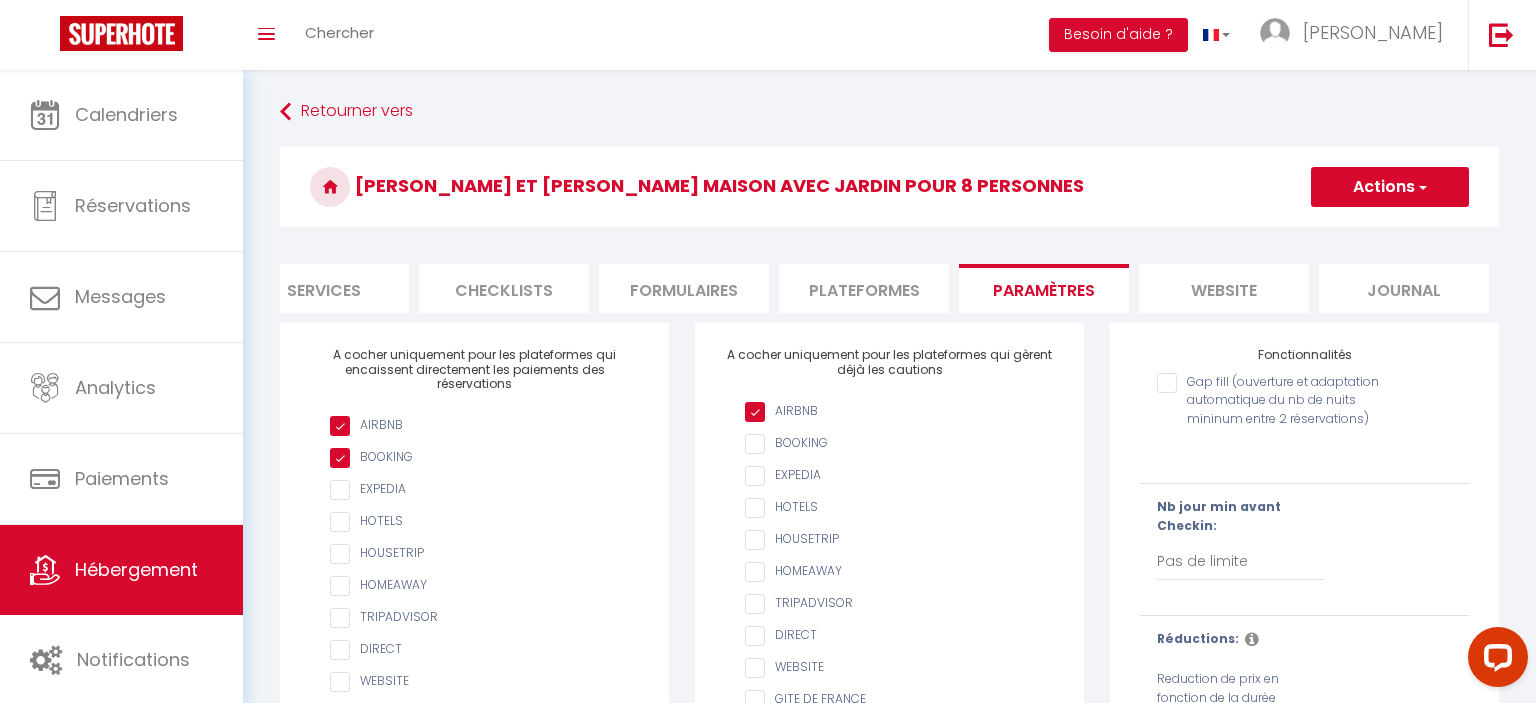 click on "Plateformes" at bounding box center (864, 288) 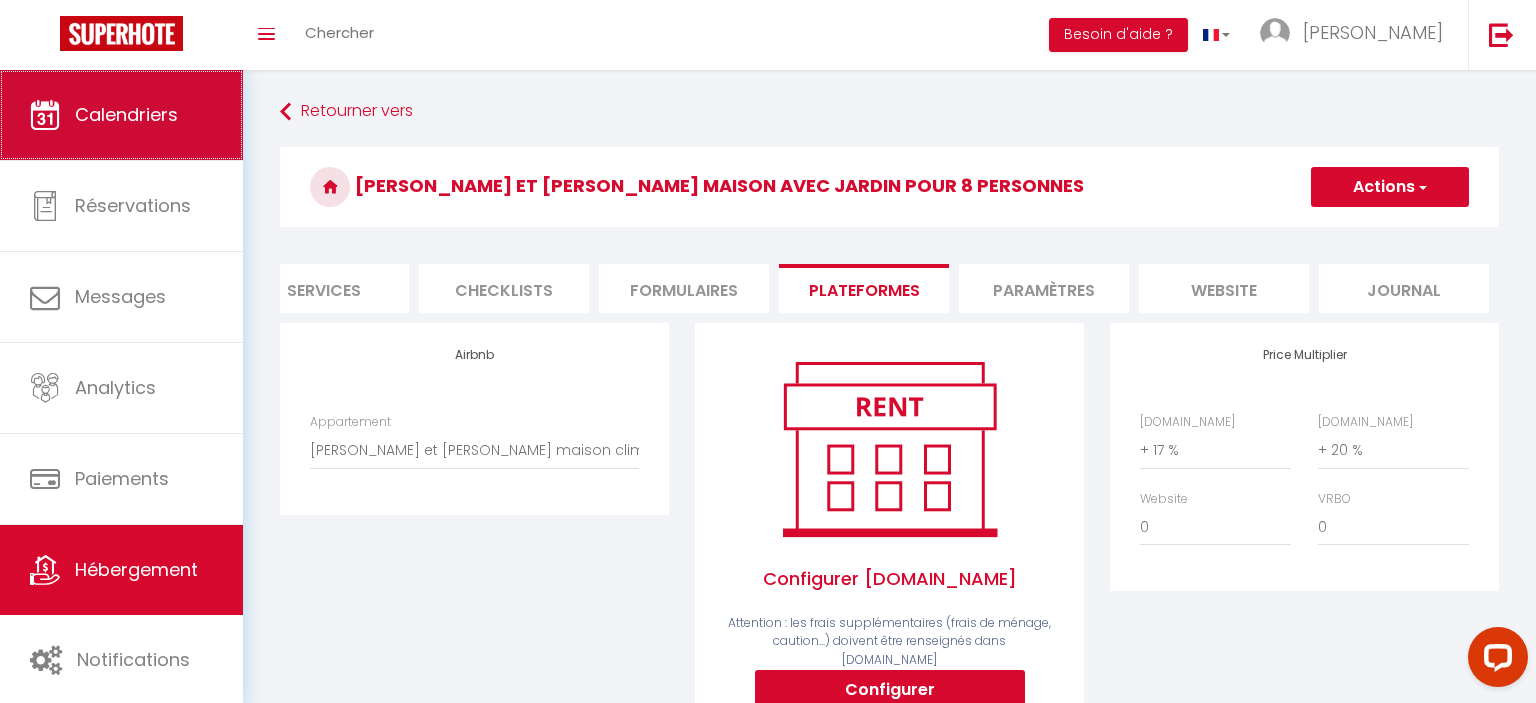 click on "Calendriers" at bounding box center (121, 115) 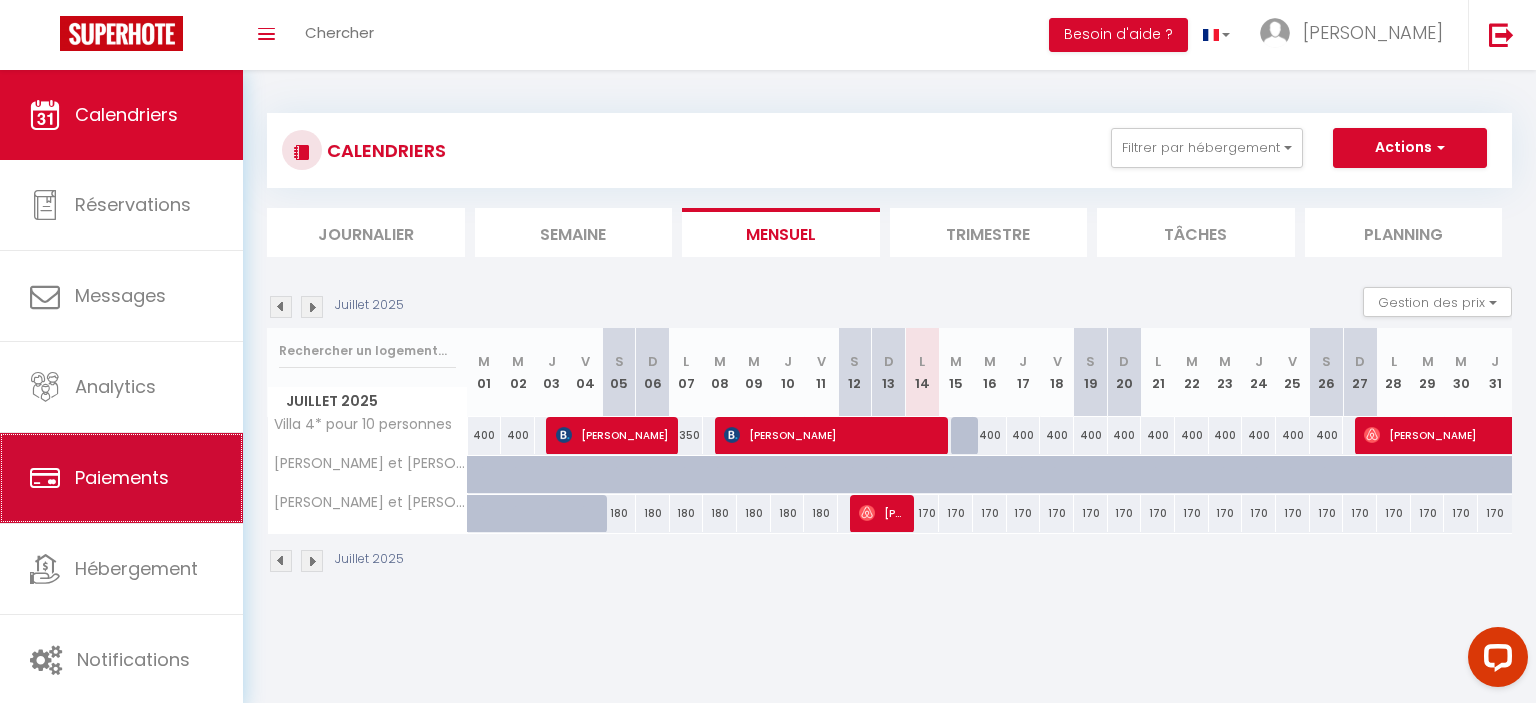 click on "Paiements" at bounding box center (121, 478) 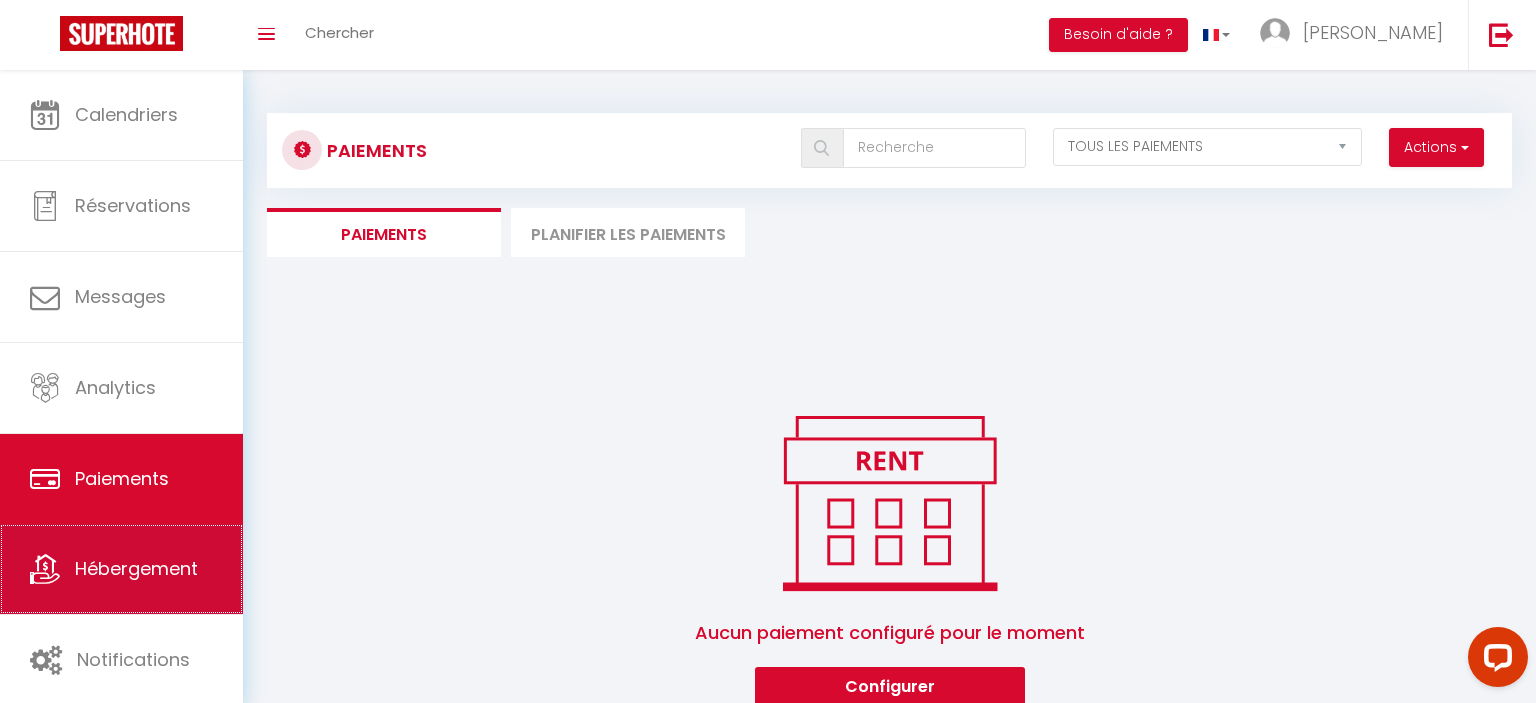 click on "Hébergement" at bounding box center (136, 568) 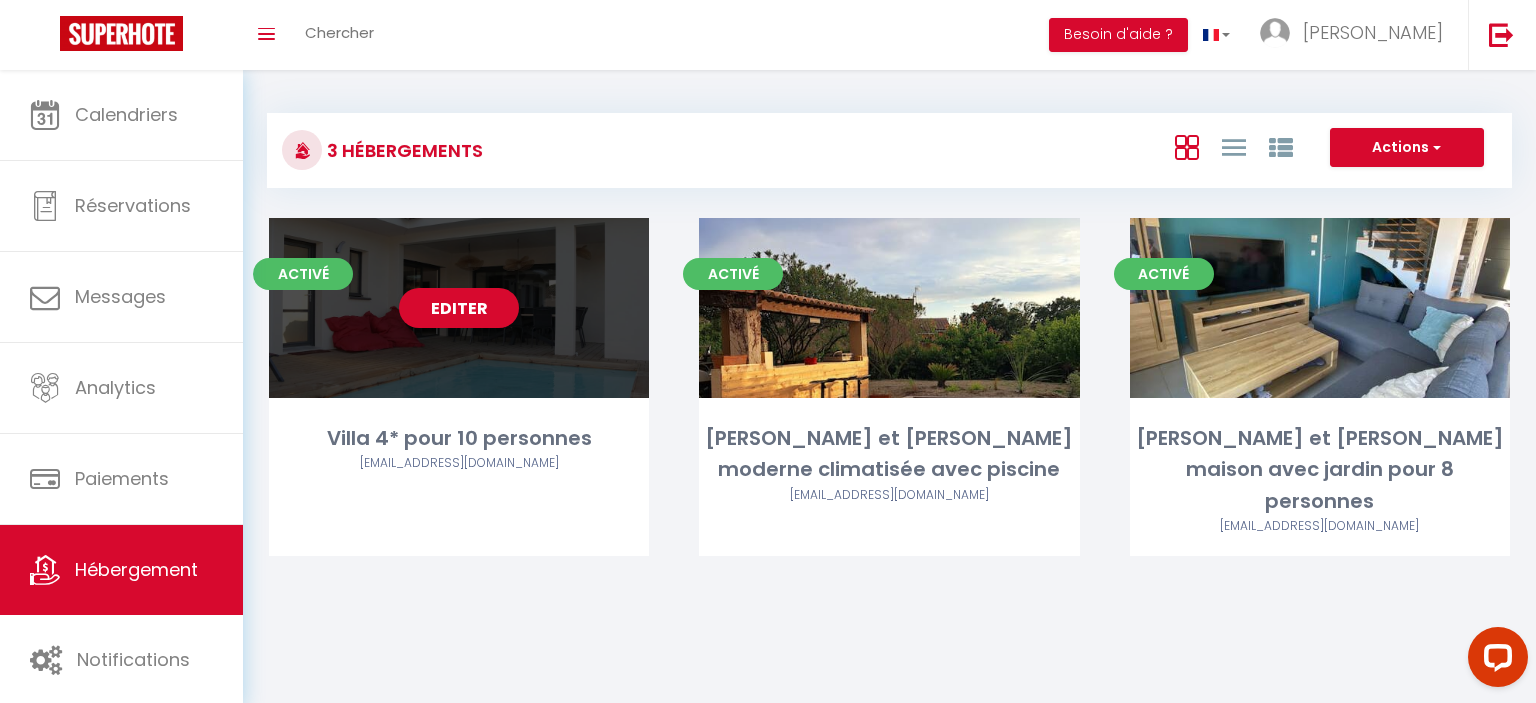click on "Activé
Editer
Villa 4* pour 10 personnes   [EMAIL_ADDRESS][DOMAIN_NAME]" at bounding box center (459, 387) 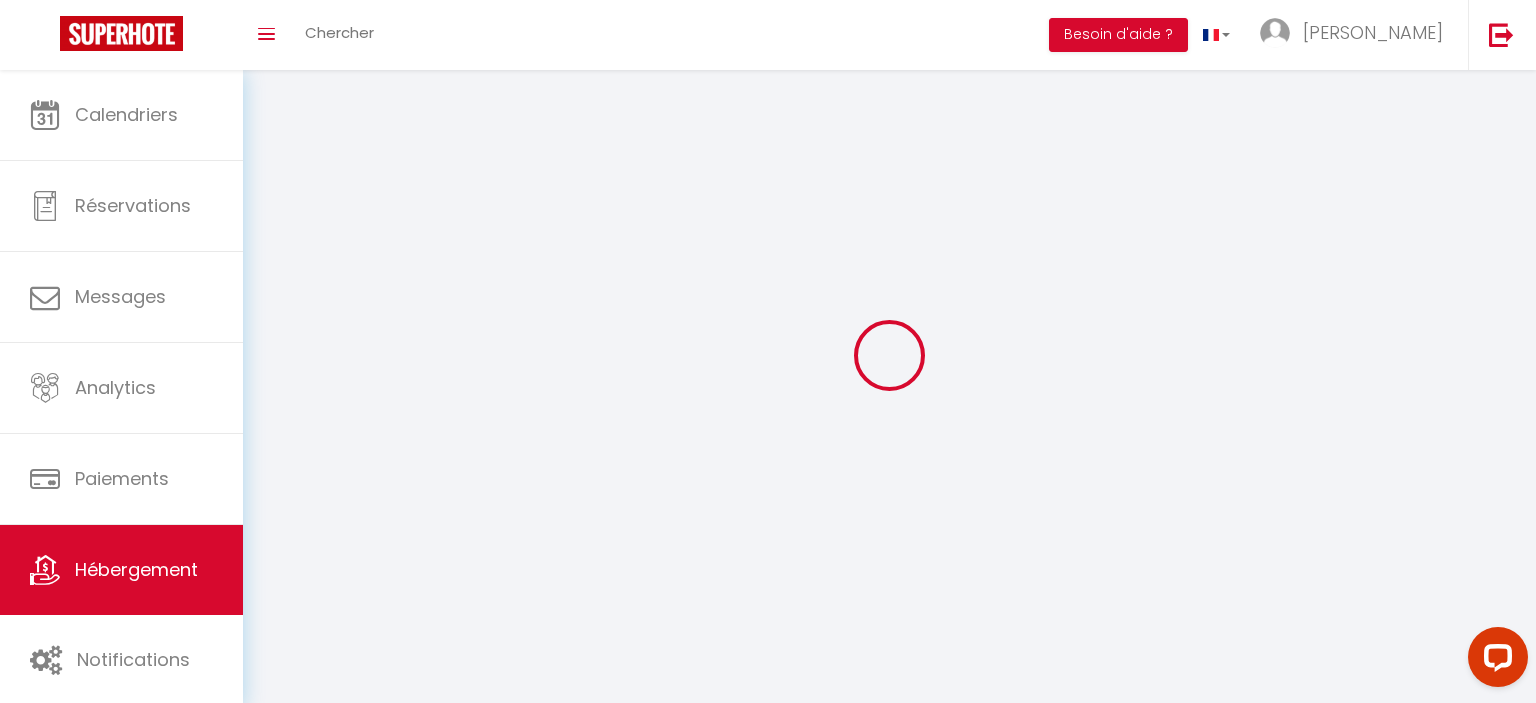 select 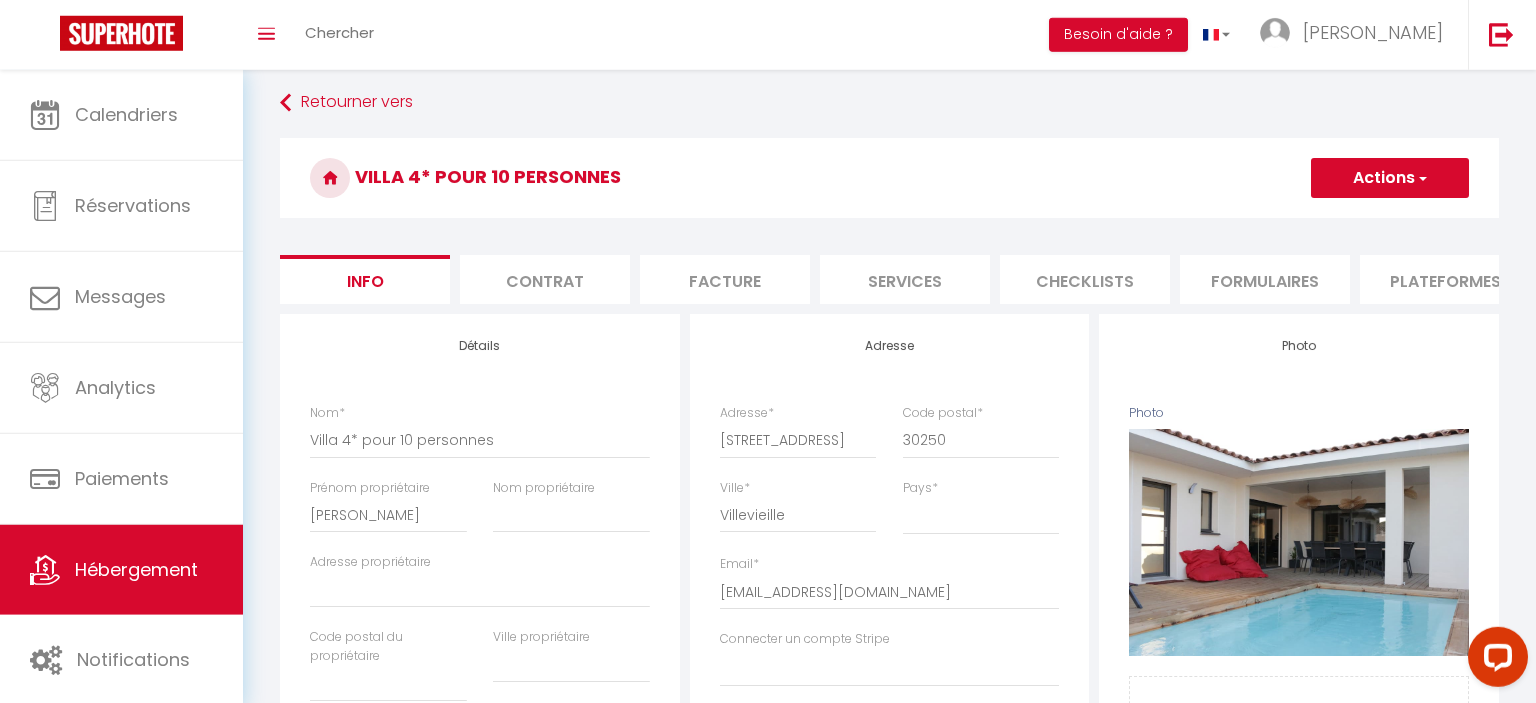scroll, scrollTop: 0, scrollLeft: 0, axis: both 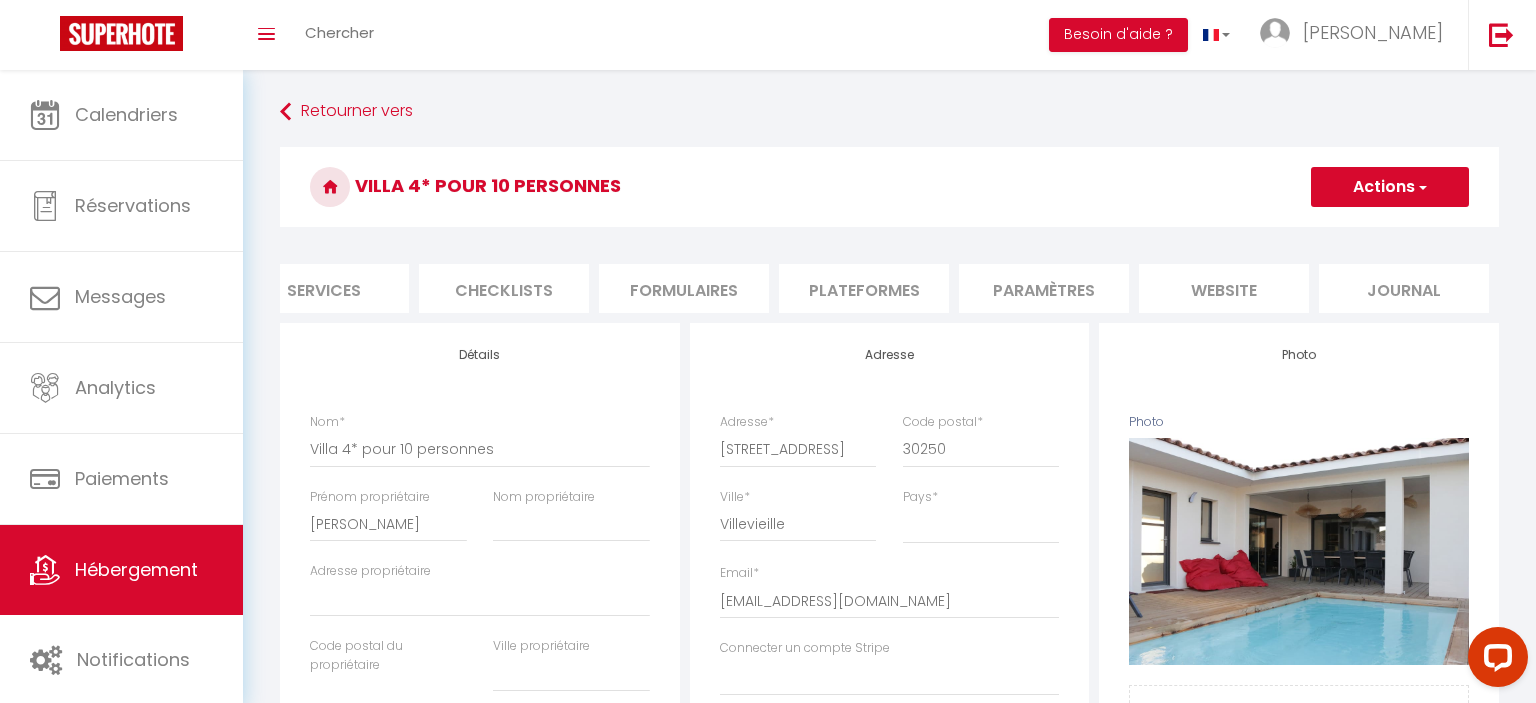 click on "Plateformes" at bounding box center [864, 288] 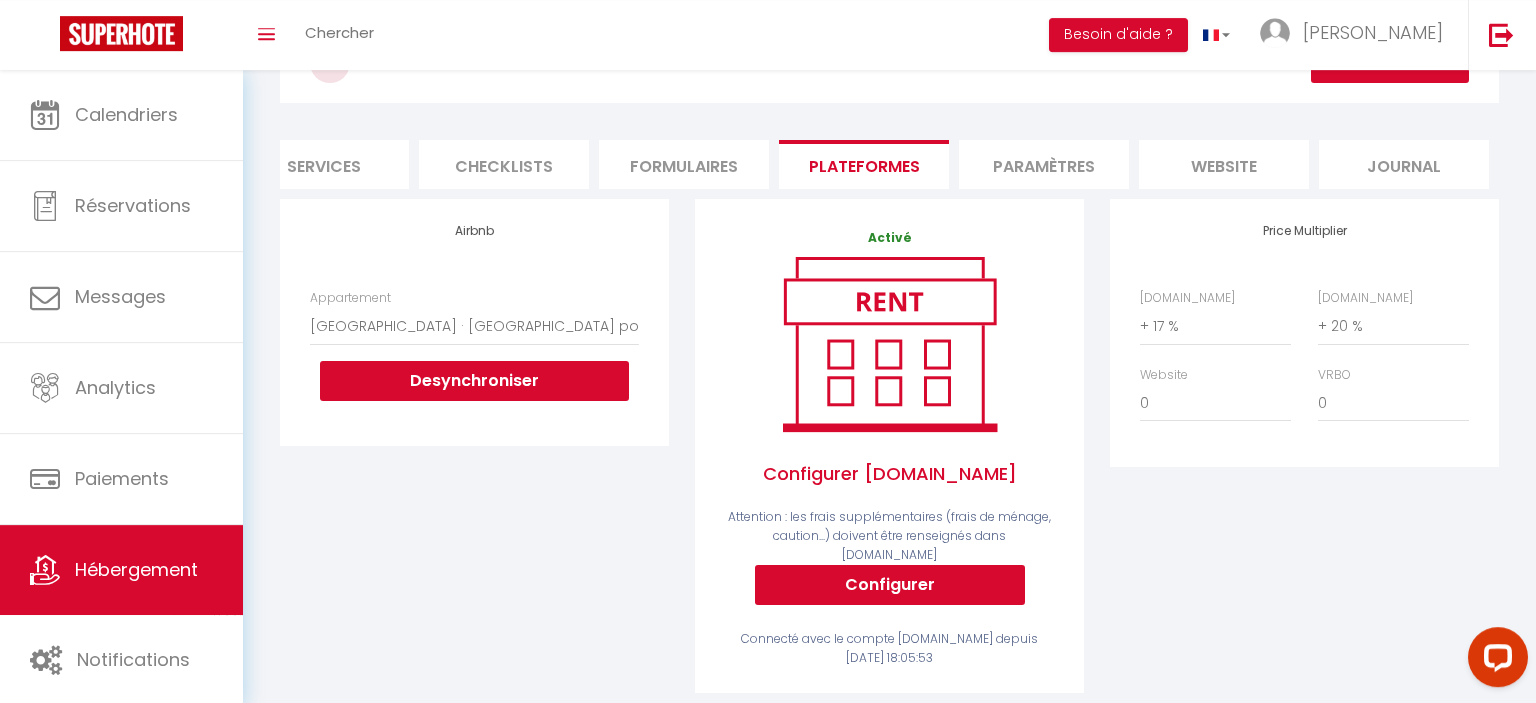 scroll, scrollTop: 128, scrollLeft: 0, axis: vertical 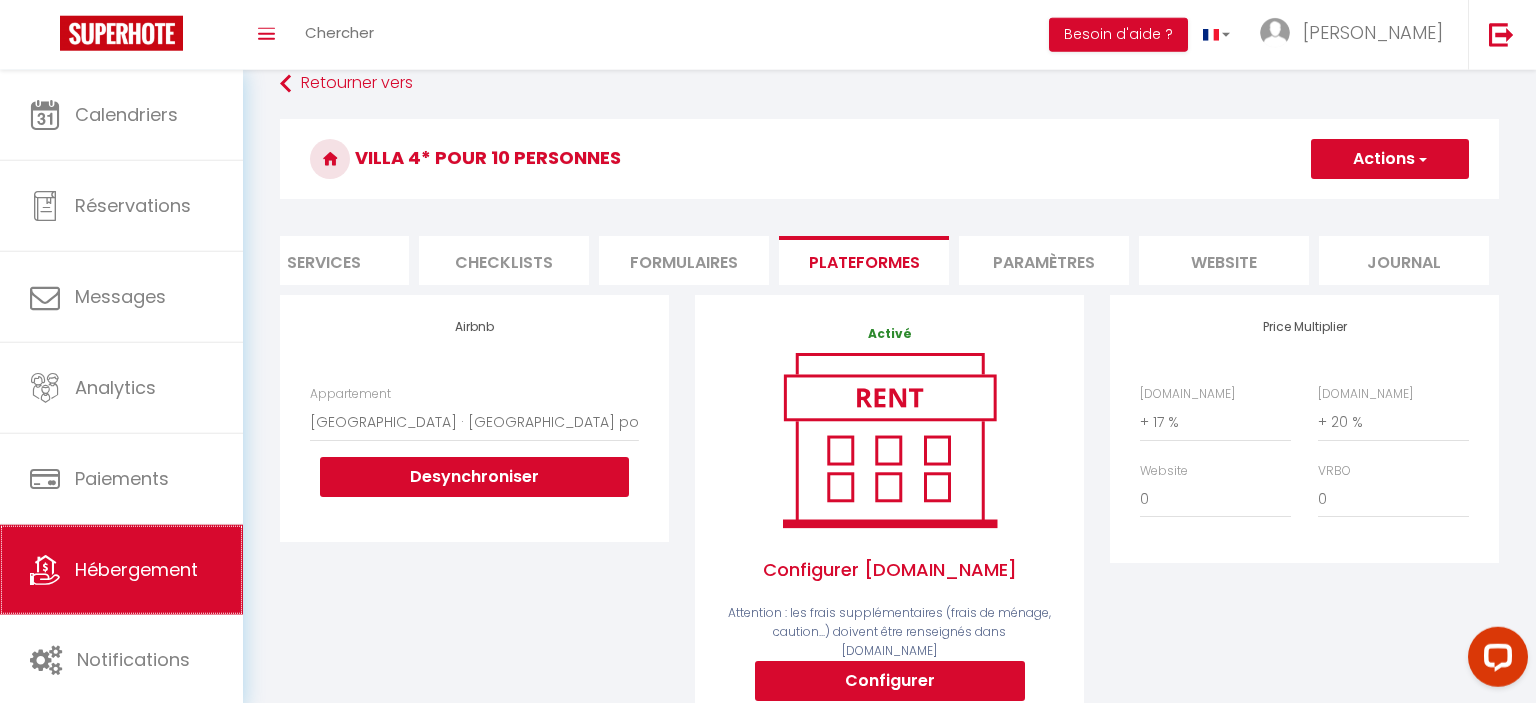 click on "Hébergement" at bounding box center [136, 569] 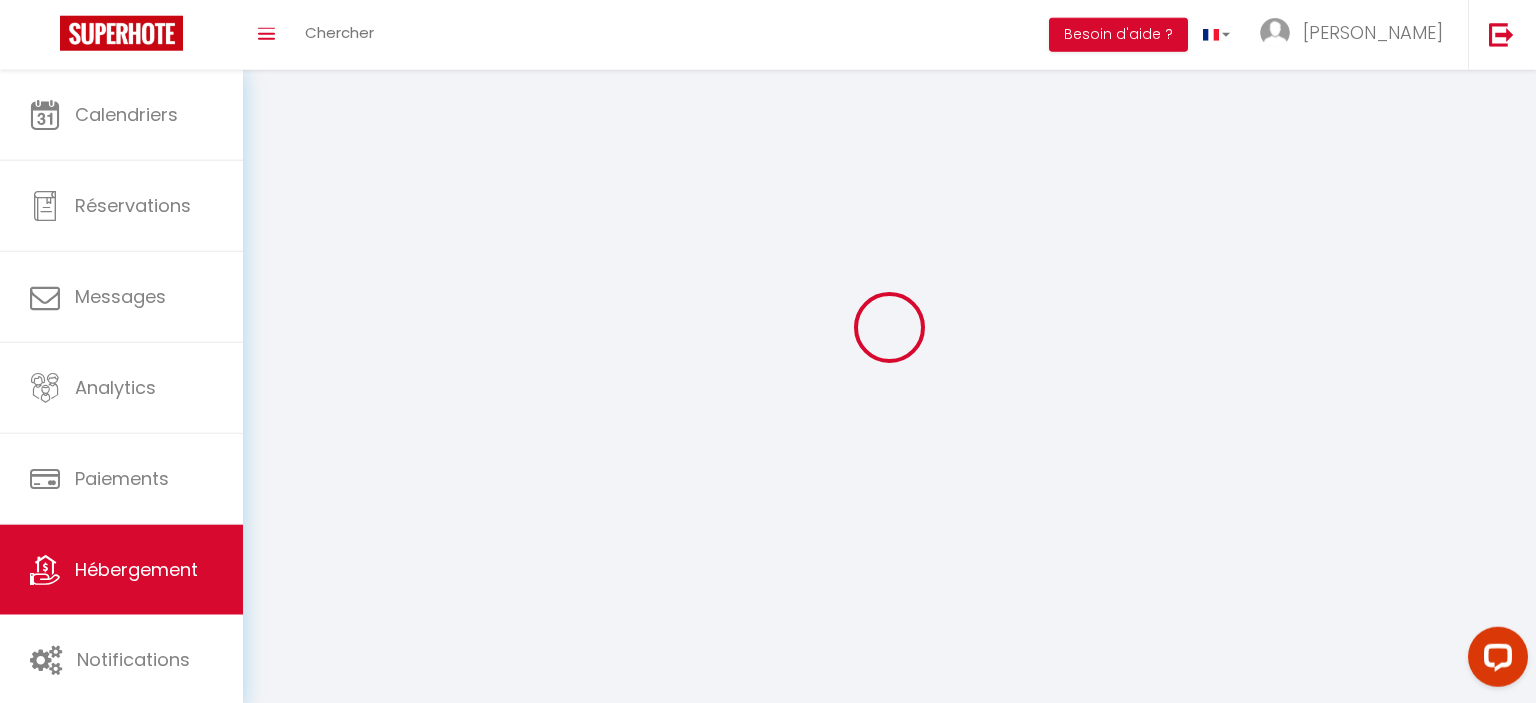 scroll, scrollTop: 0, scrollLeft: 0, axis: both 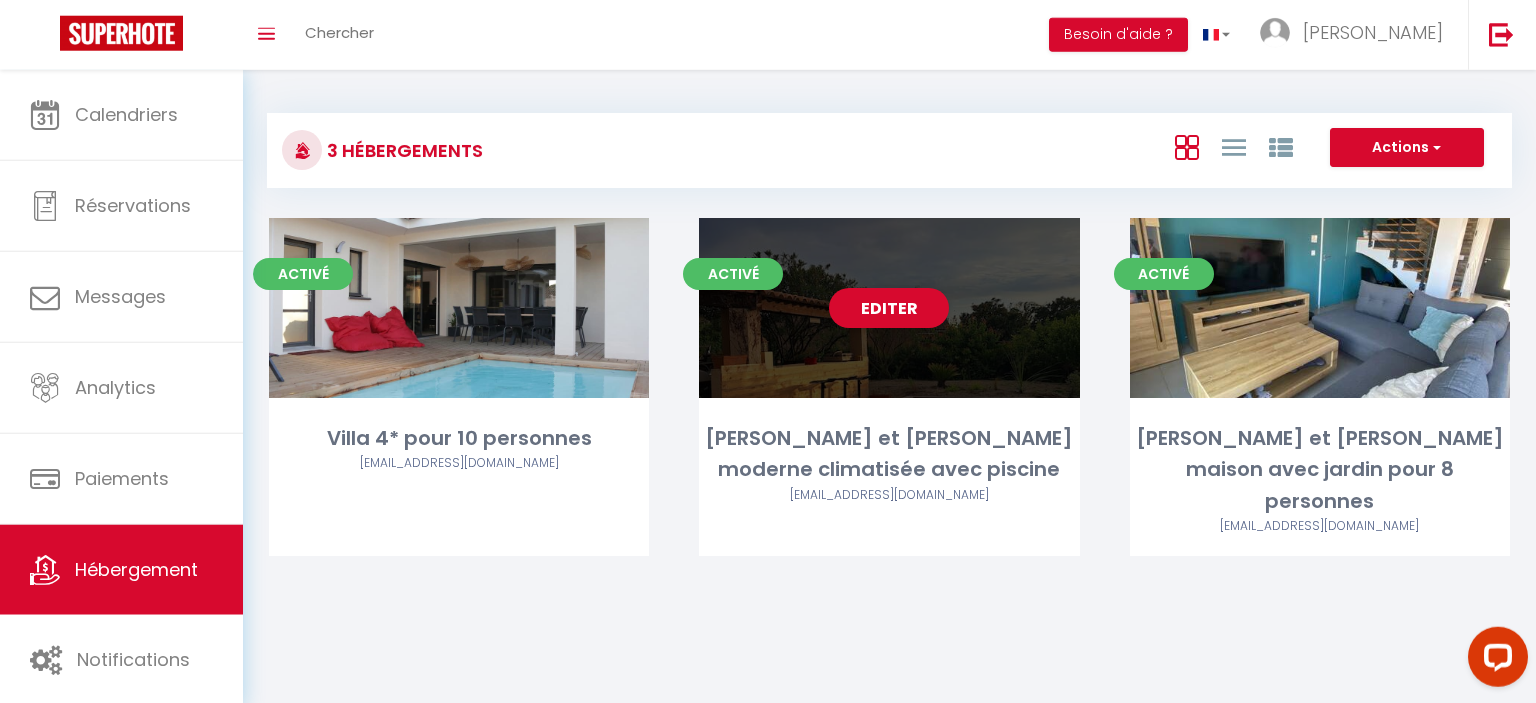 click on "[PERSON_NAME] et [PERSON_NAME] moderne climatisée avec piscine" at bounding box center (889, 454) 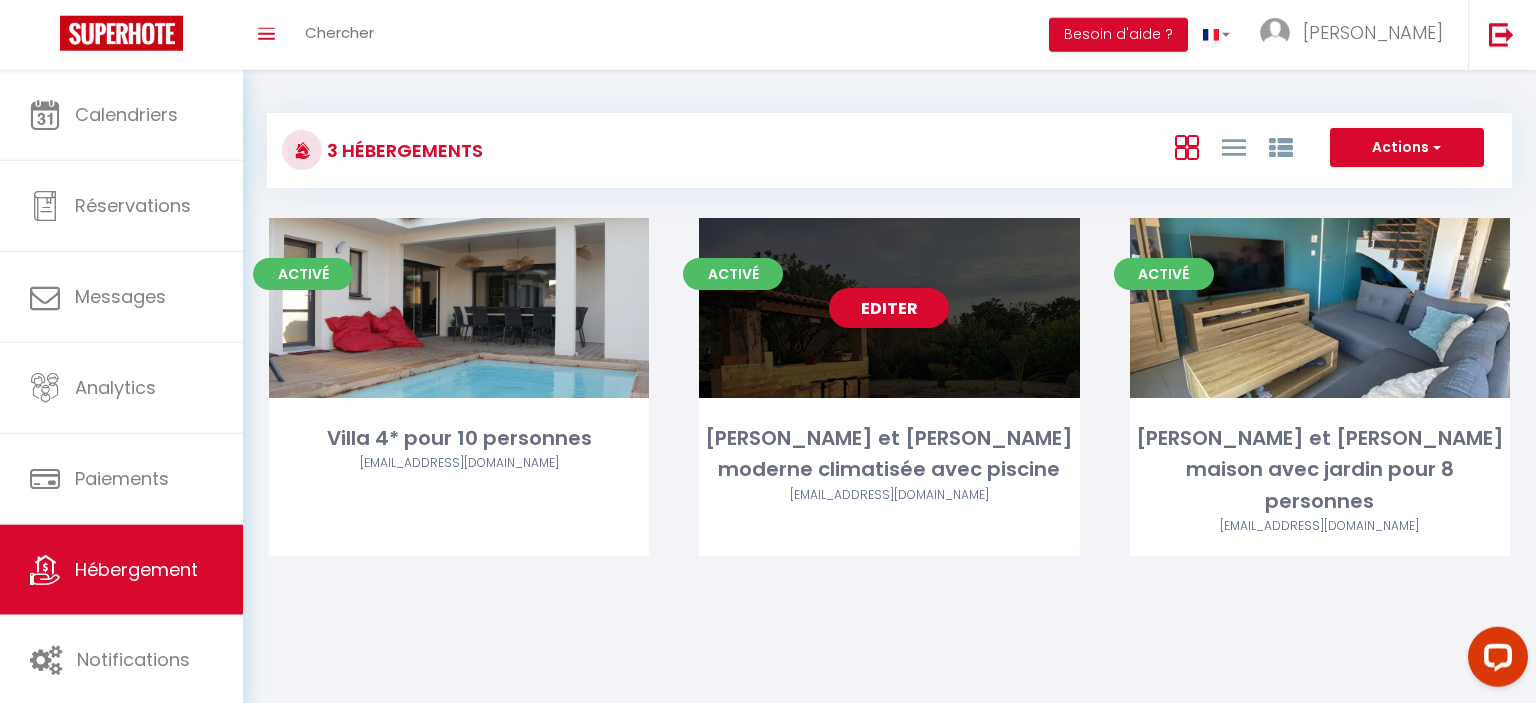 click on "Editer" at bounding box center (889, 308) 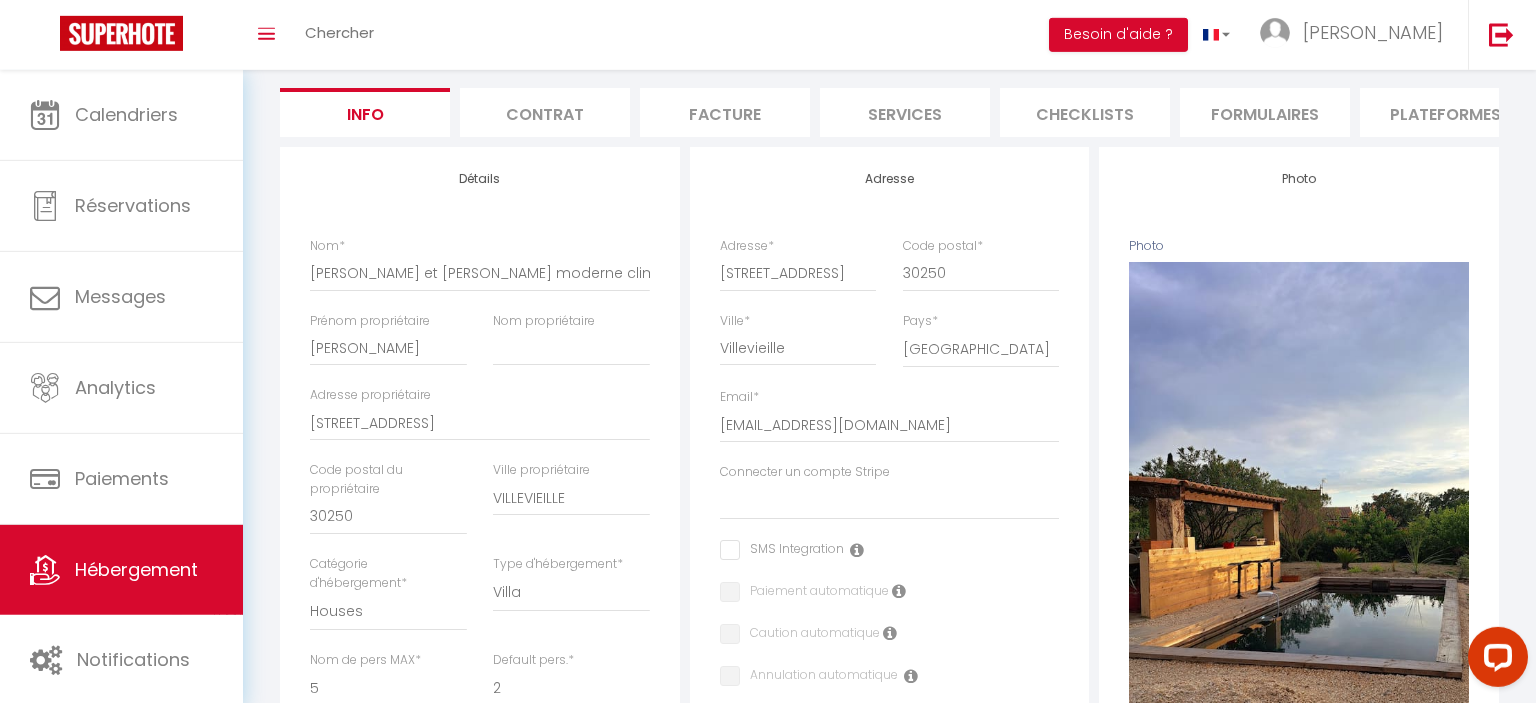scroll, scrollTop: 167, scrollLeft: 0, axis: vertical 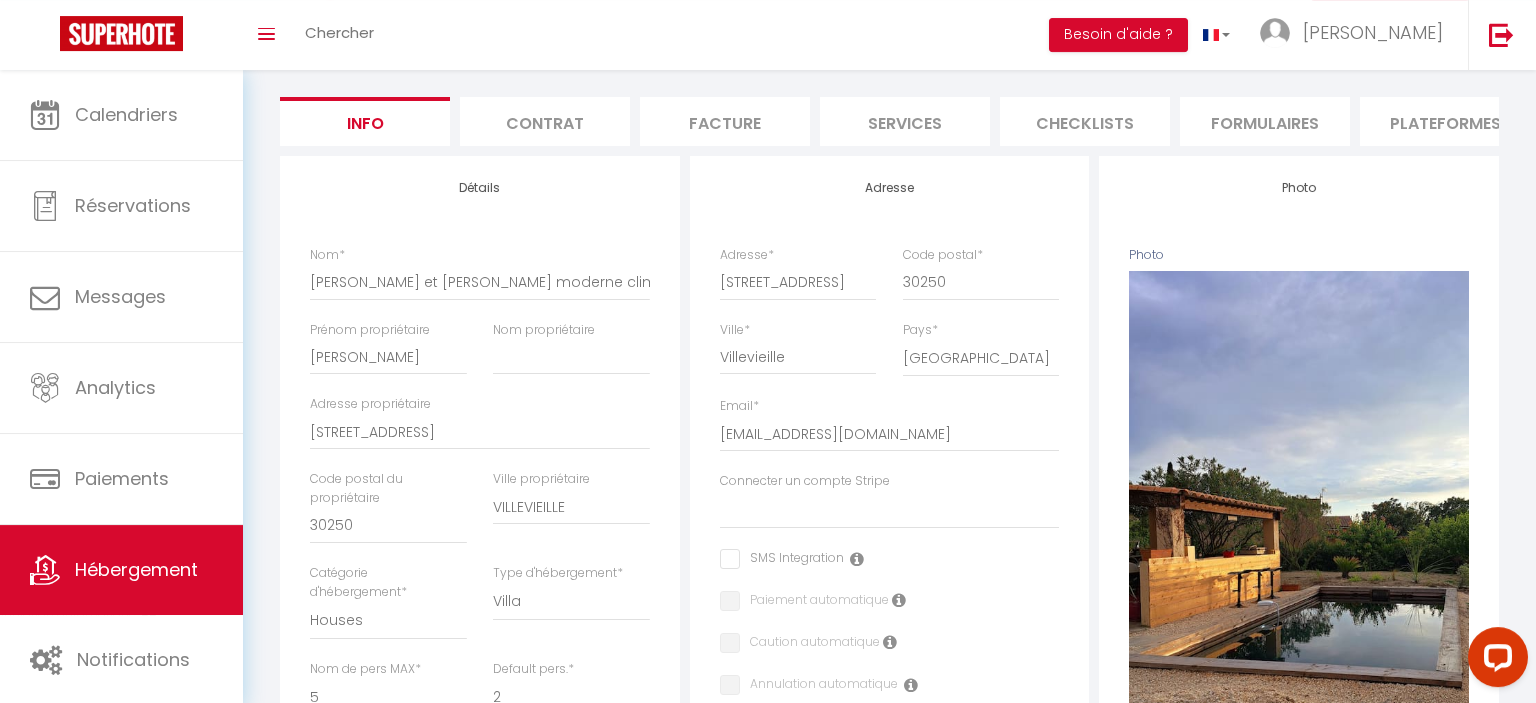 click on "Facture" at bounding box center (725, 121) 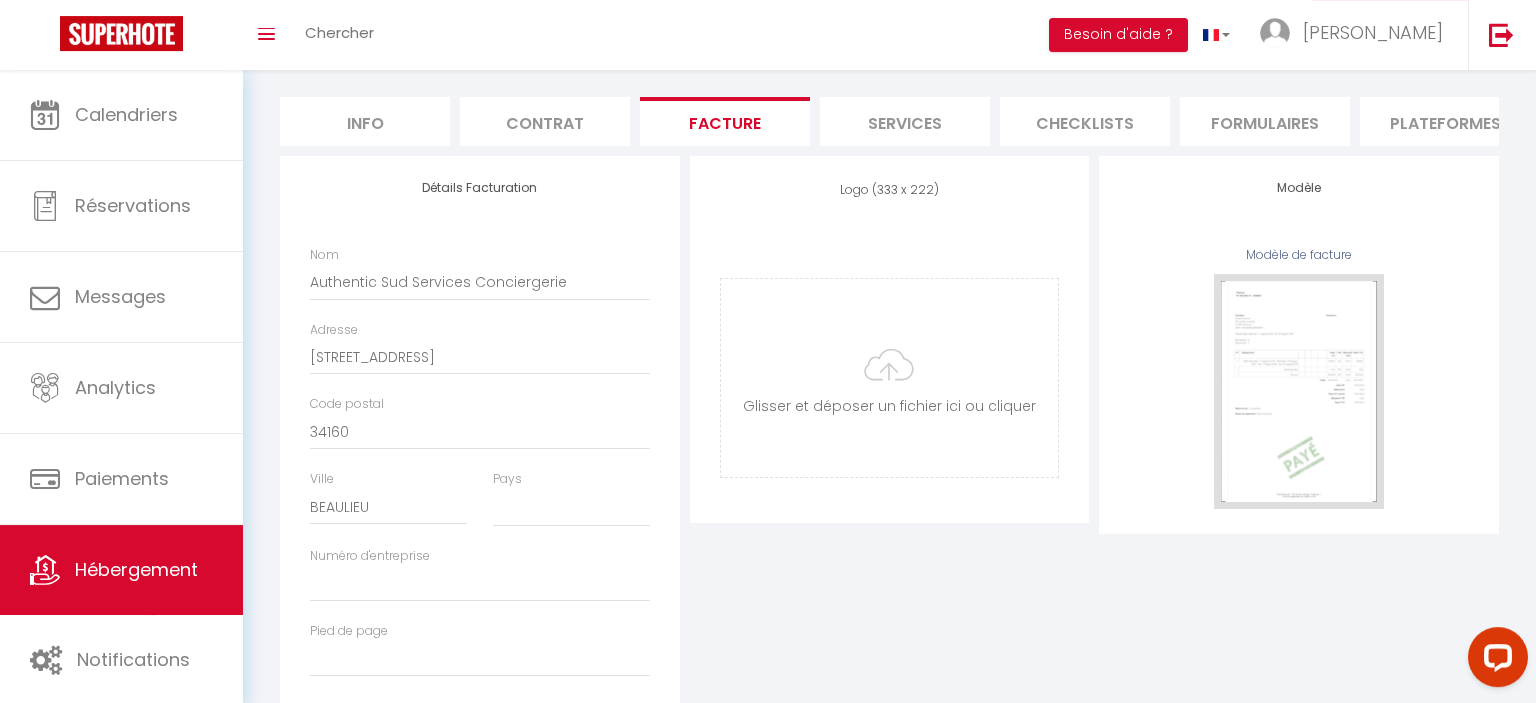 click on "Facture" at bounding box center (725, 121) 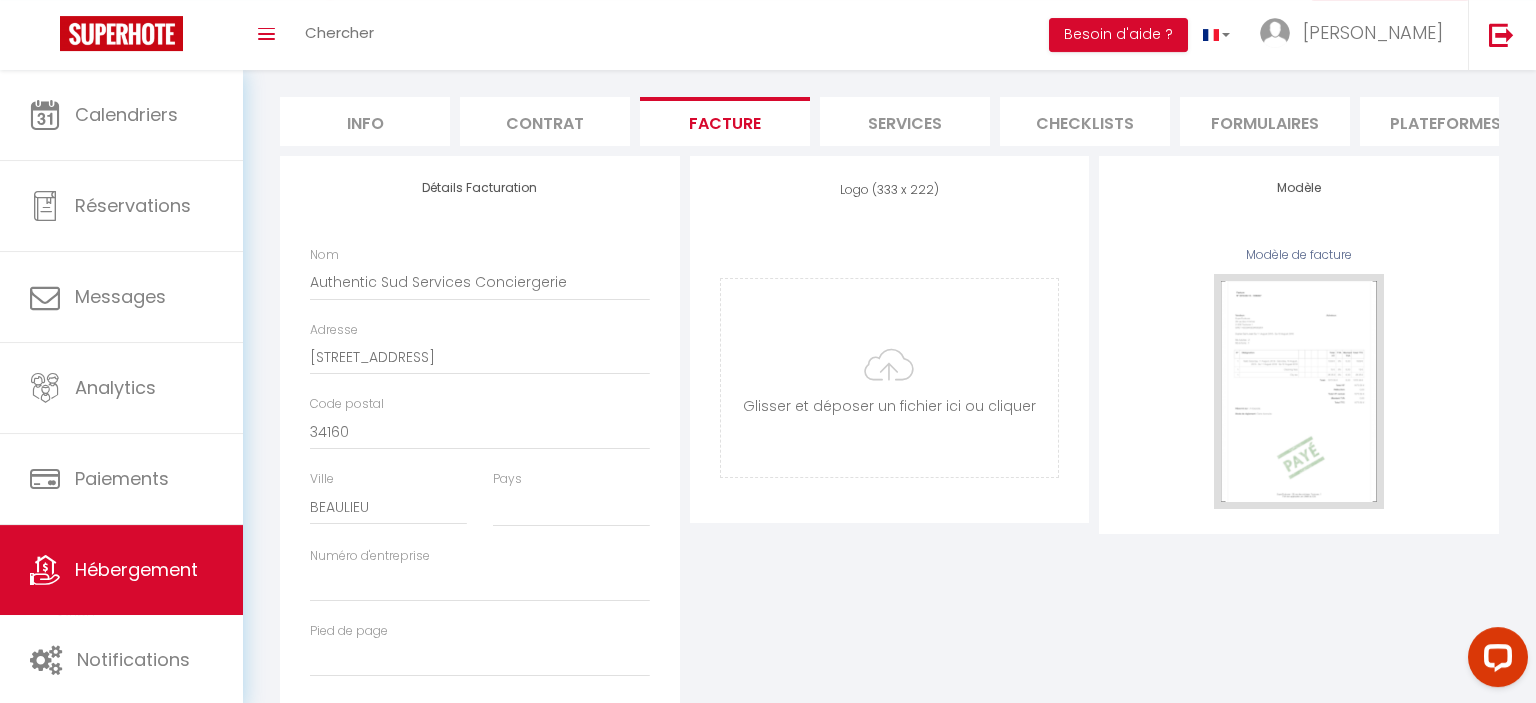 click on "Services" at bounding box center [905, 121] 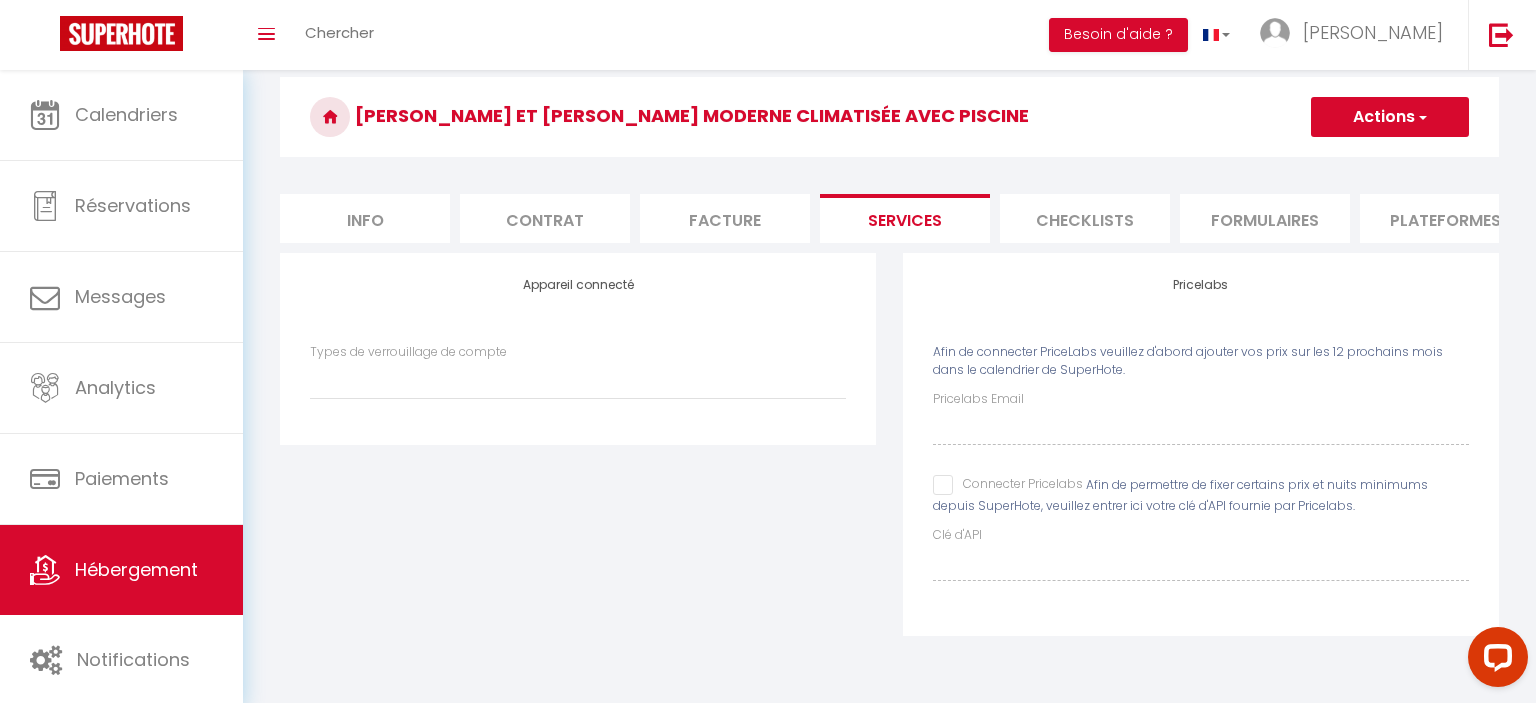 click on "Formulaires" at bounding box center [1265, 218] 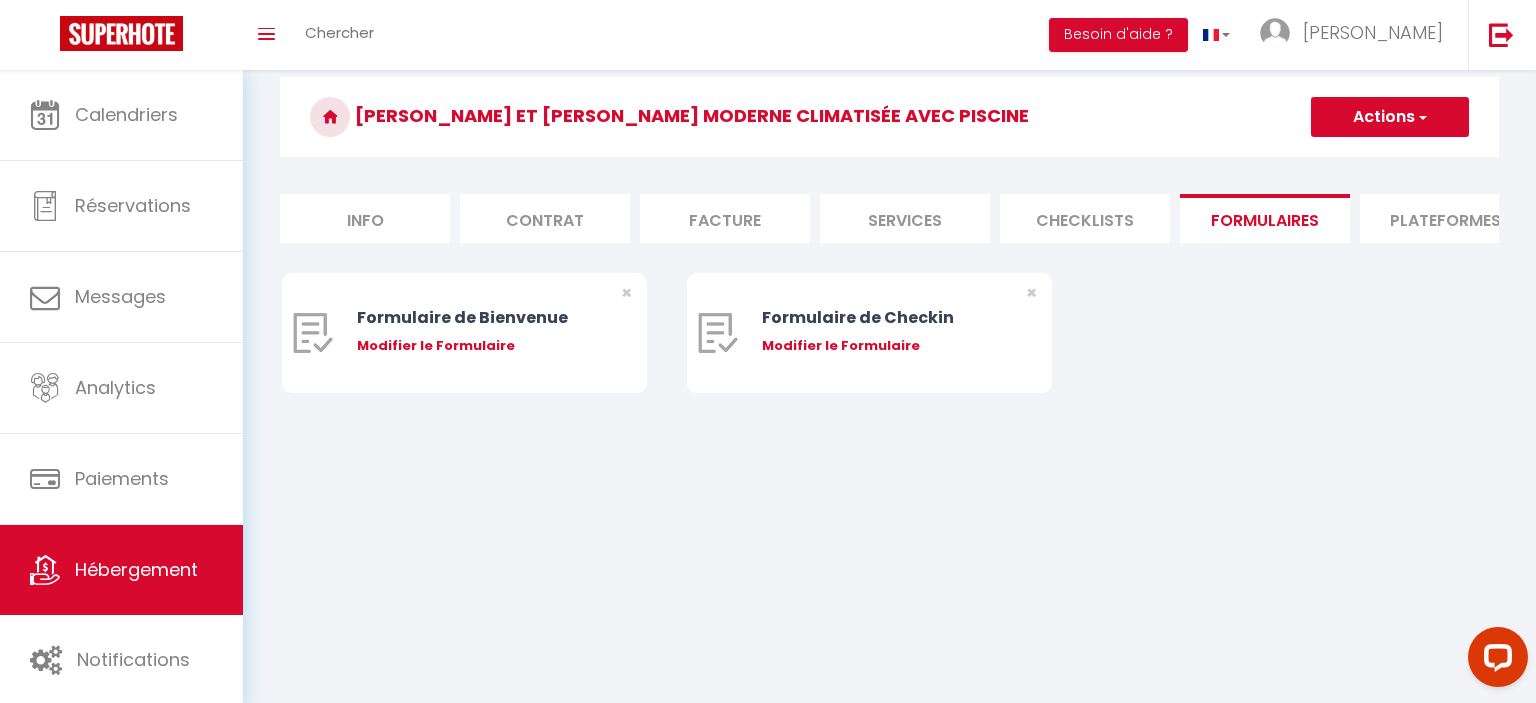 click on "Plateformes" at bounding box center [1445, 218] 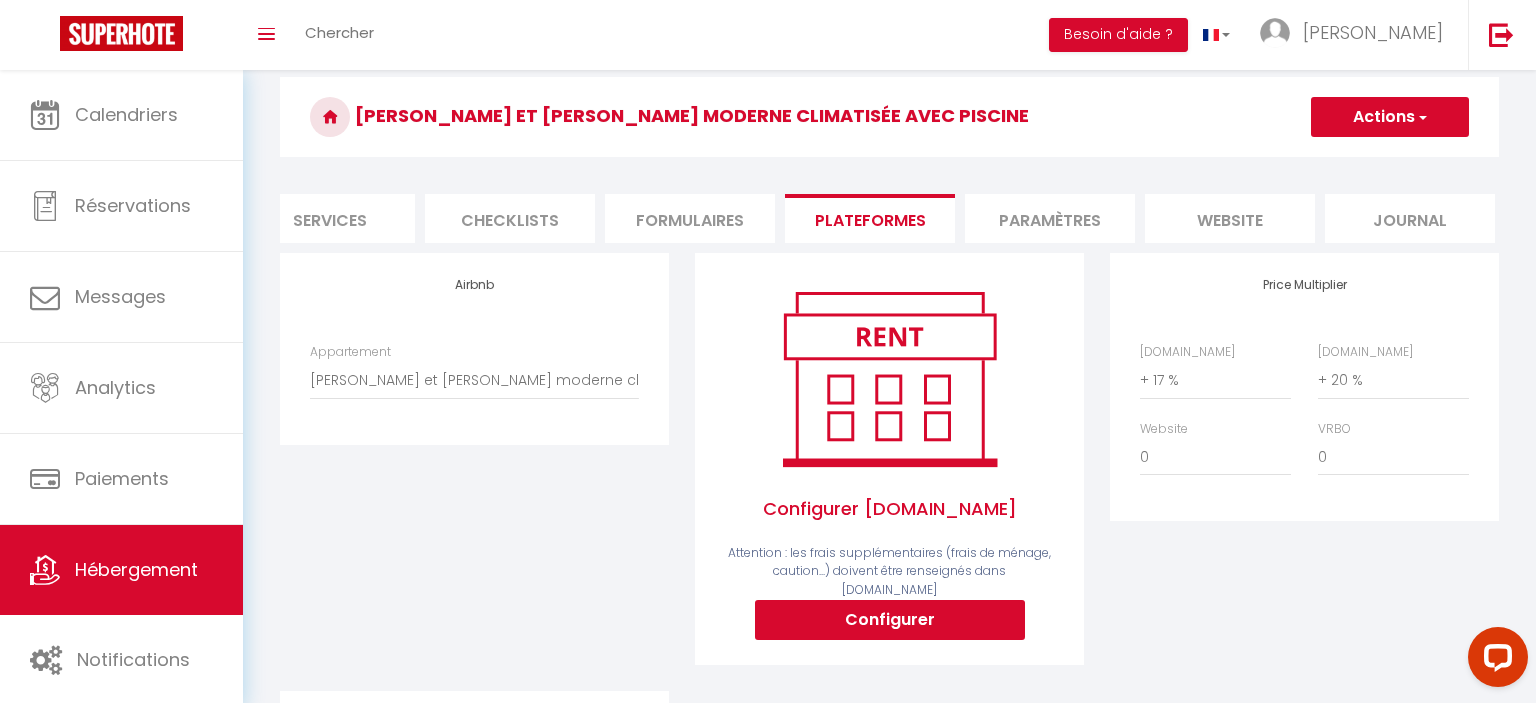 scroll, scrollTop: 0, scrollLeft: 581, axis: horizontal 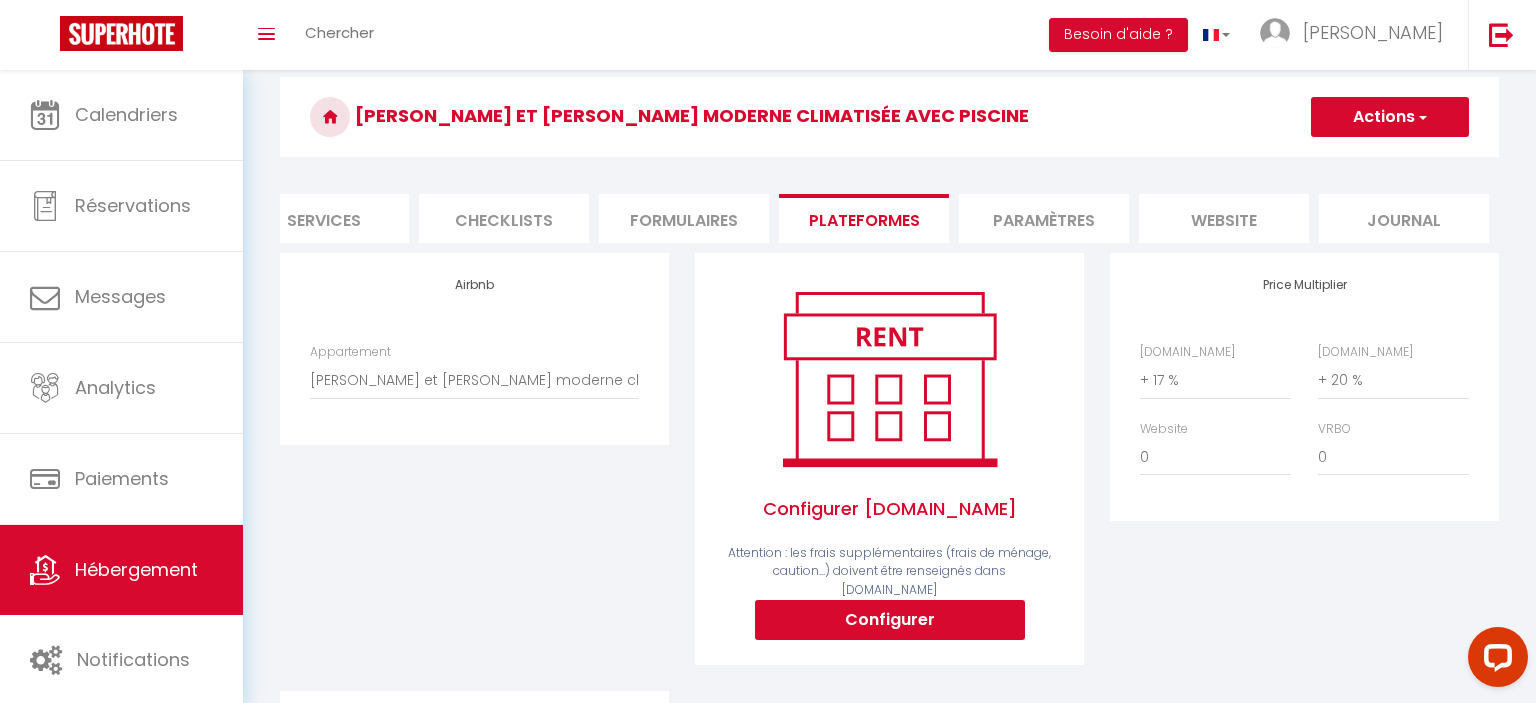 click on "Paramètres" at bounding box center (1044, 218) 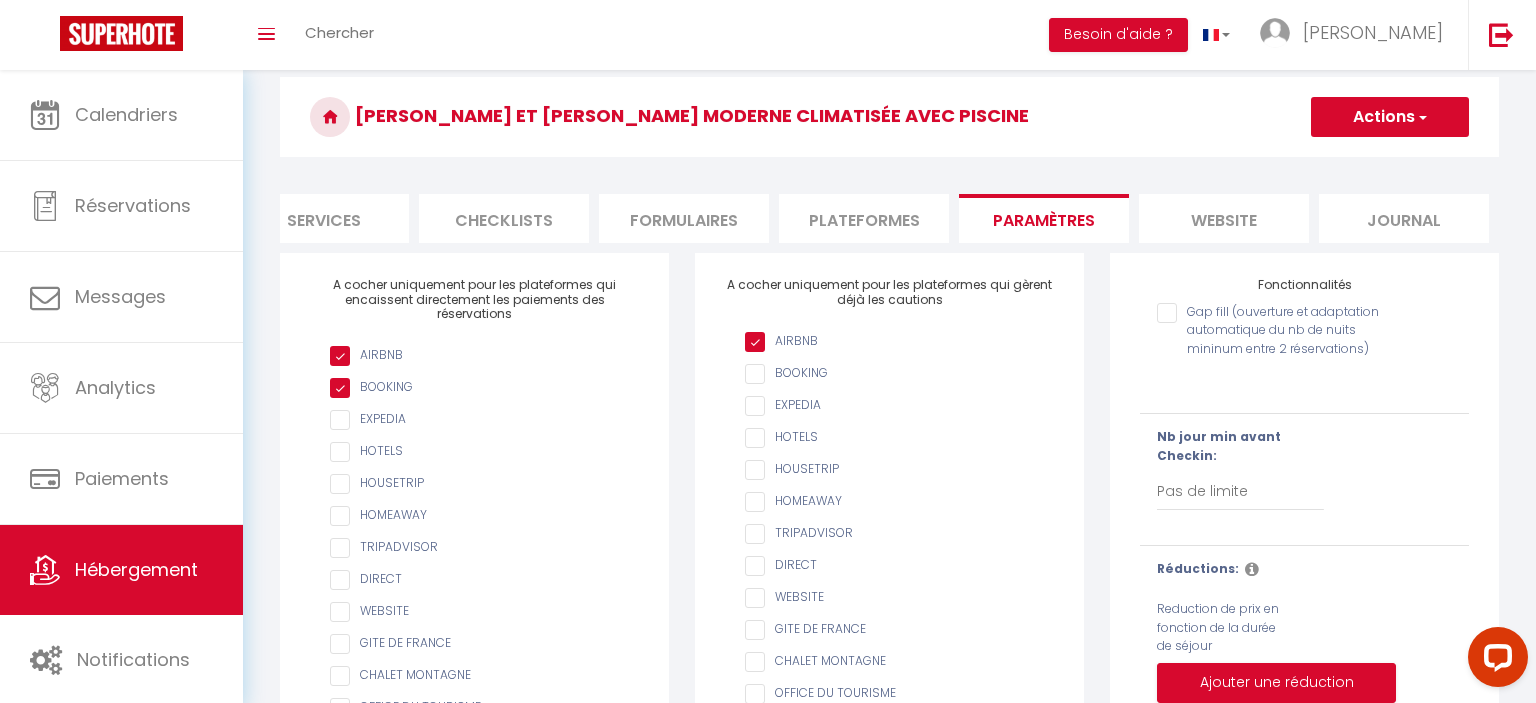 click on "Journal" at bounding box center (1404, 218) 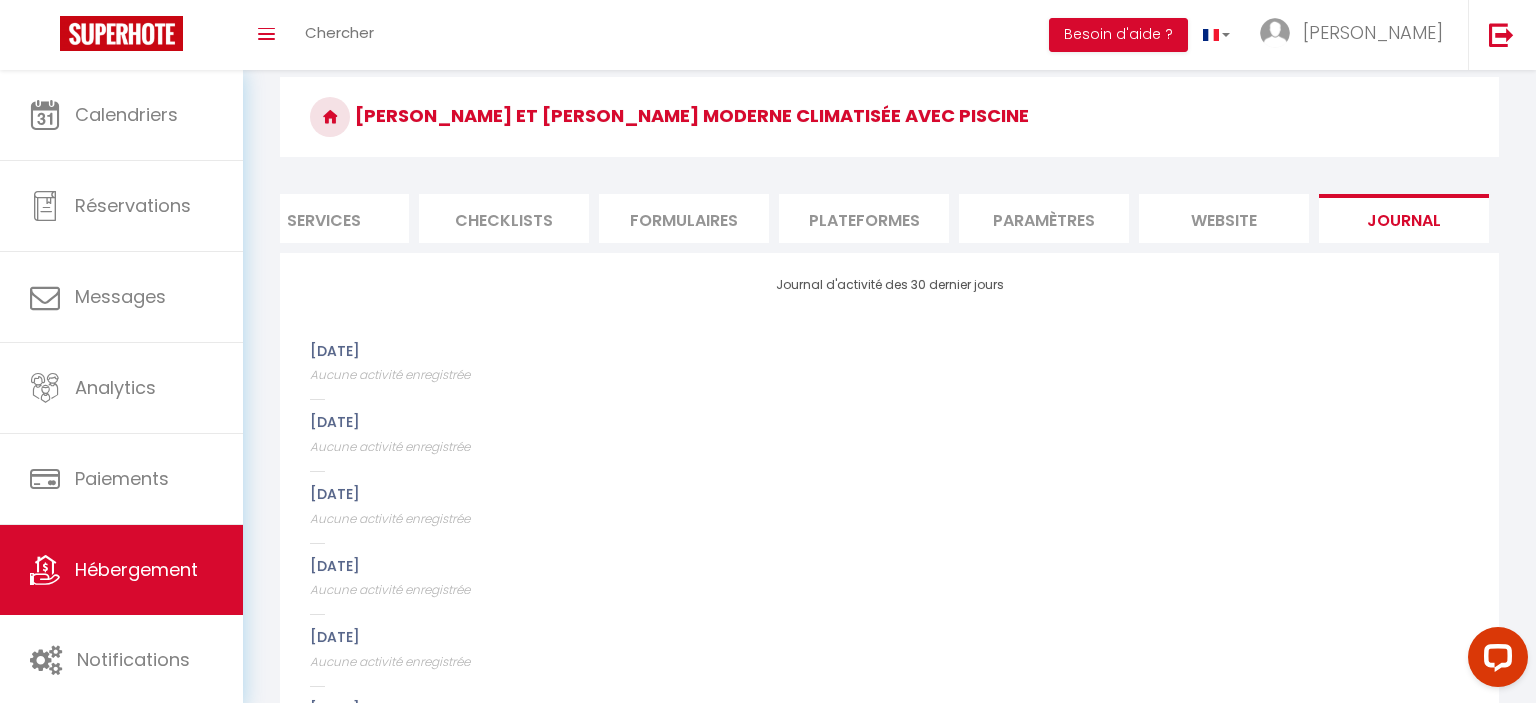 click on "Formulaires" at bounding box center (684, 218) 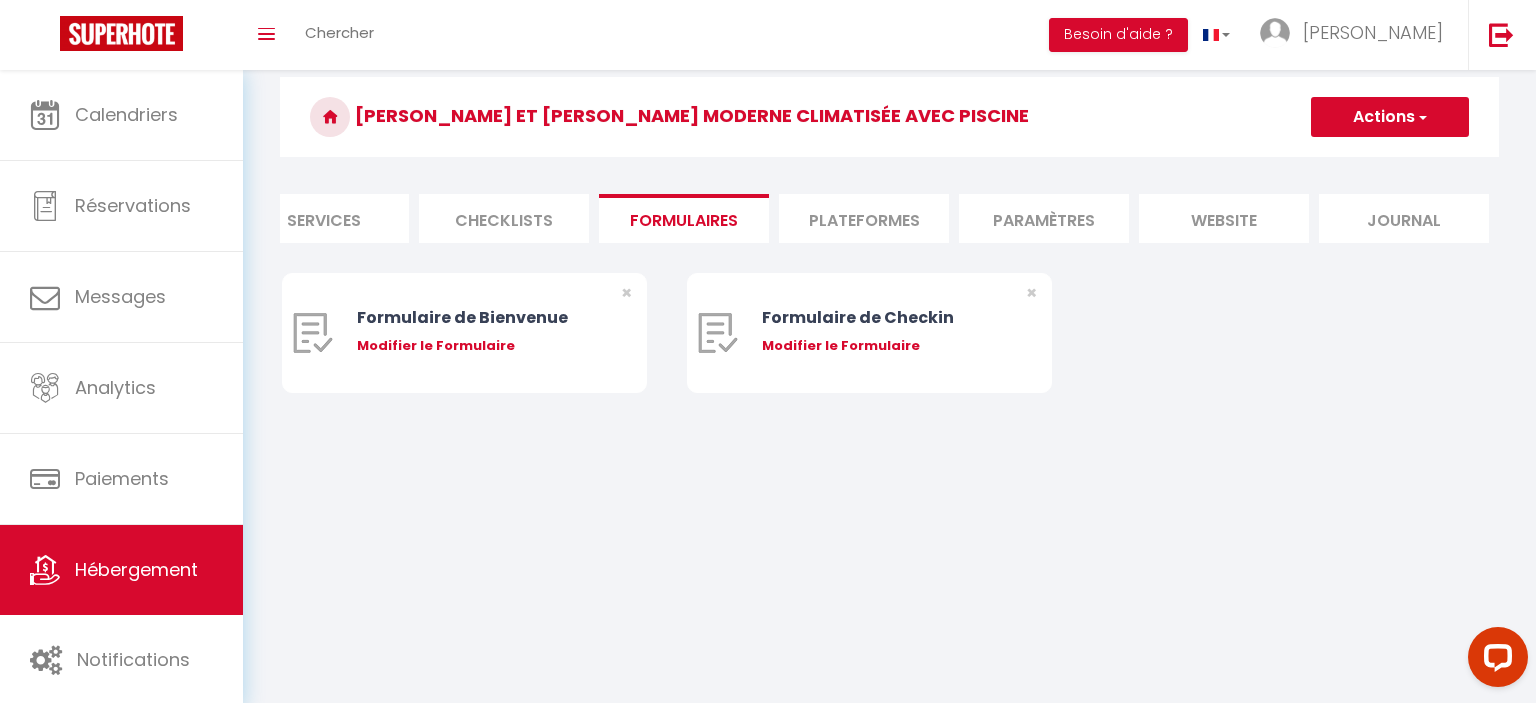 click on "Plateformes" at bounding box center (864, 218) 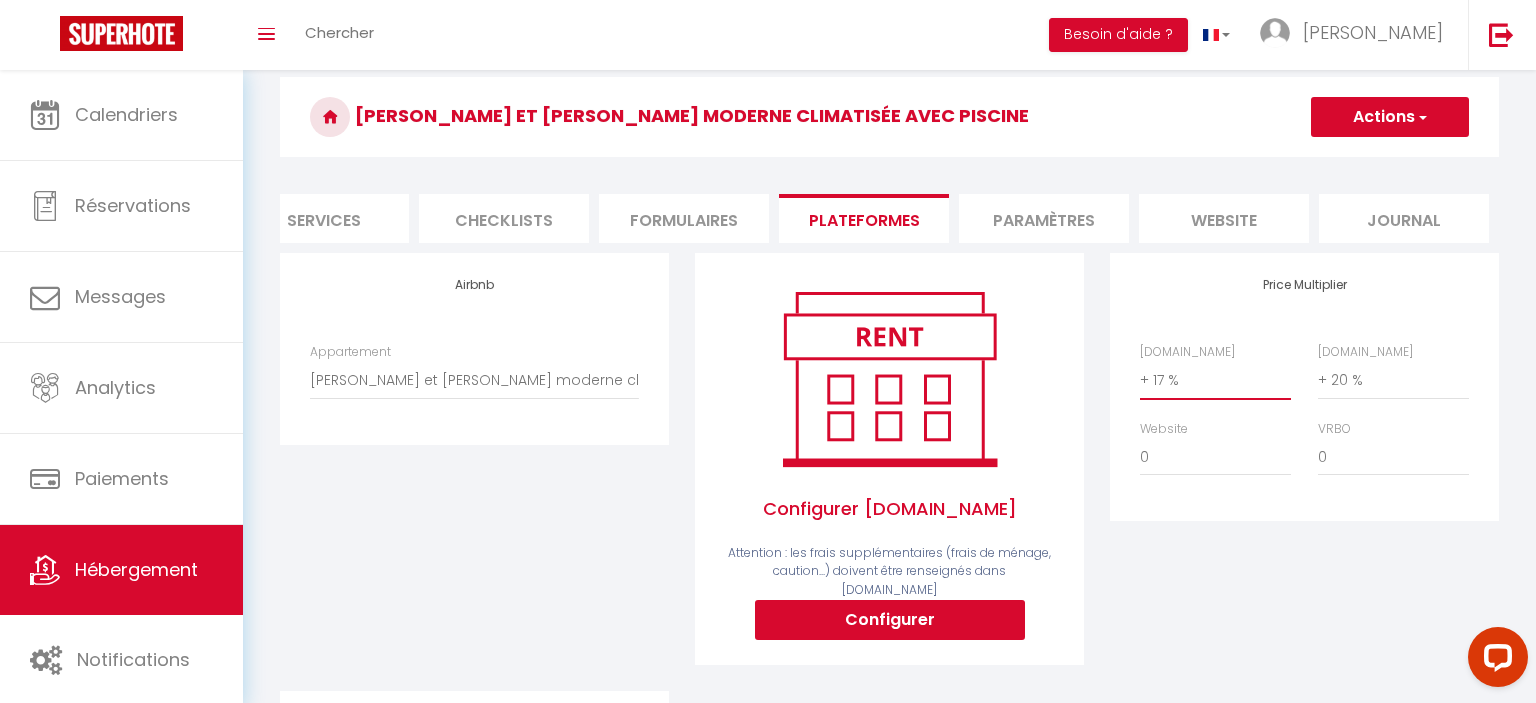 click on "0
+ 1 %
+ 2 %
+ 3 %
+ 4 %
+ 5 %
+ 6 %
+ 7 %
+ 8 %
+ 9 %" at bounding box center (1215, 380) 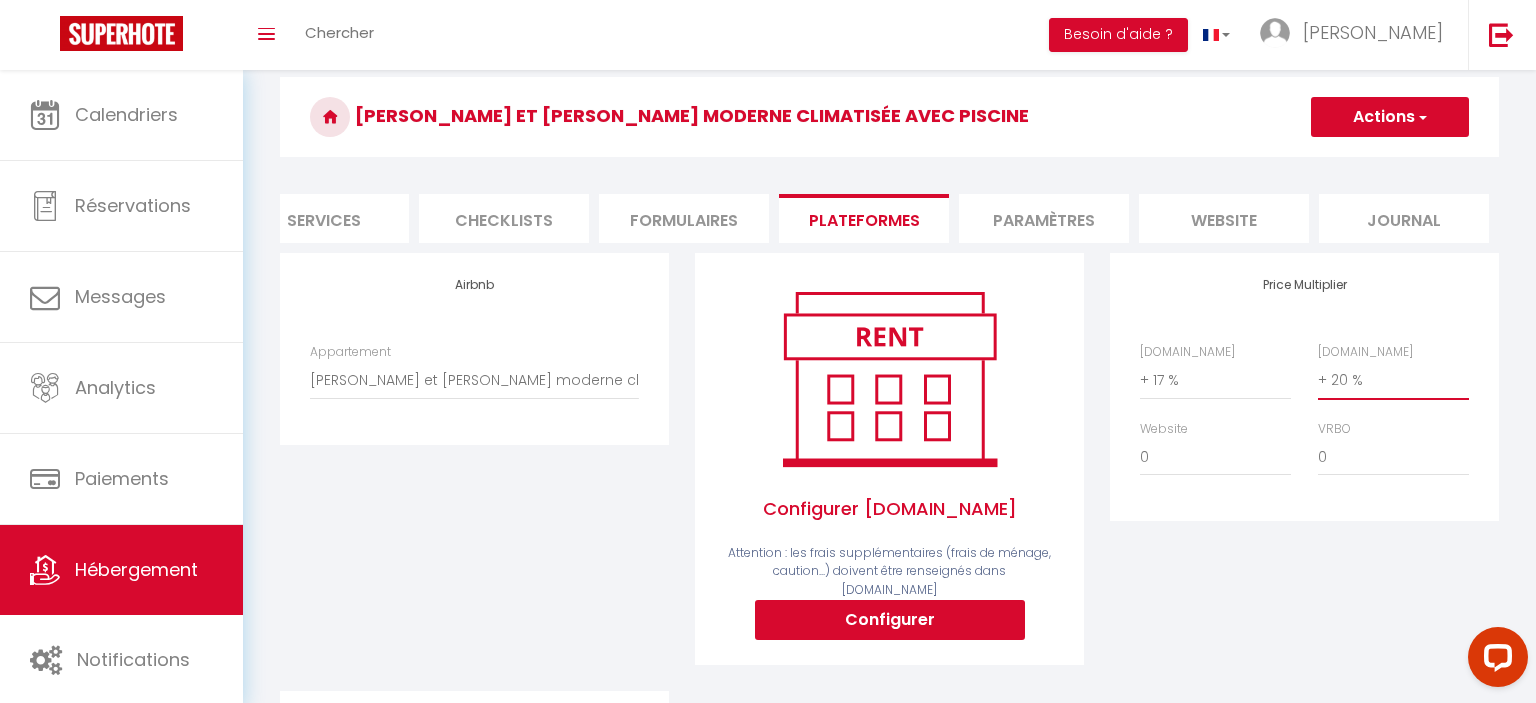 click on "0
+ 1 %
+ 2 %
+ 3 %
+ 4 %
+ 5 %
+ 6 %
+ 7 %
+ 8 %
+ 9 %" at bounding box center [1393, 380] 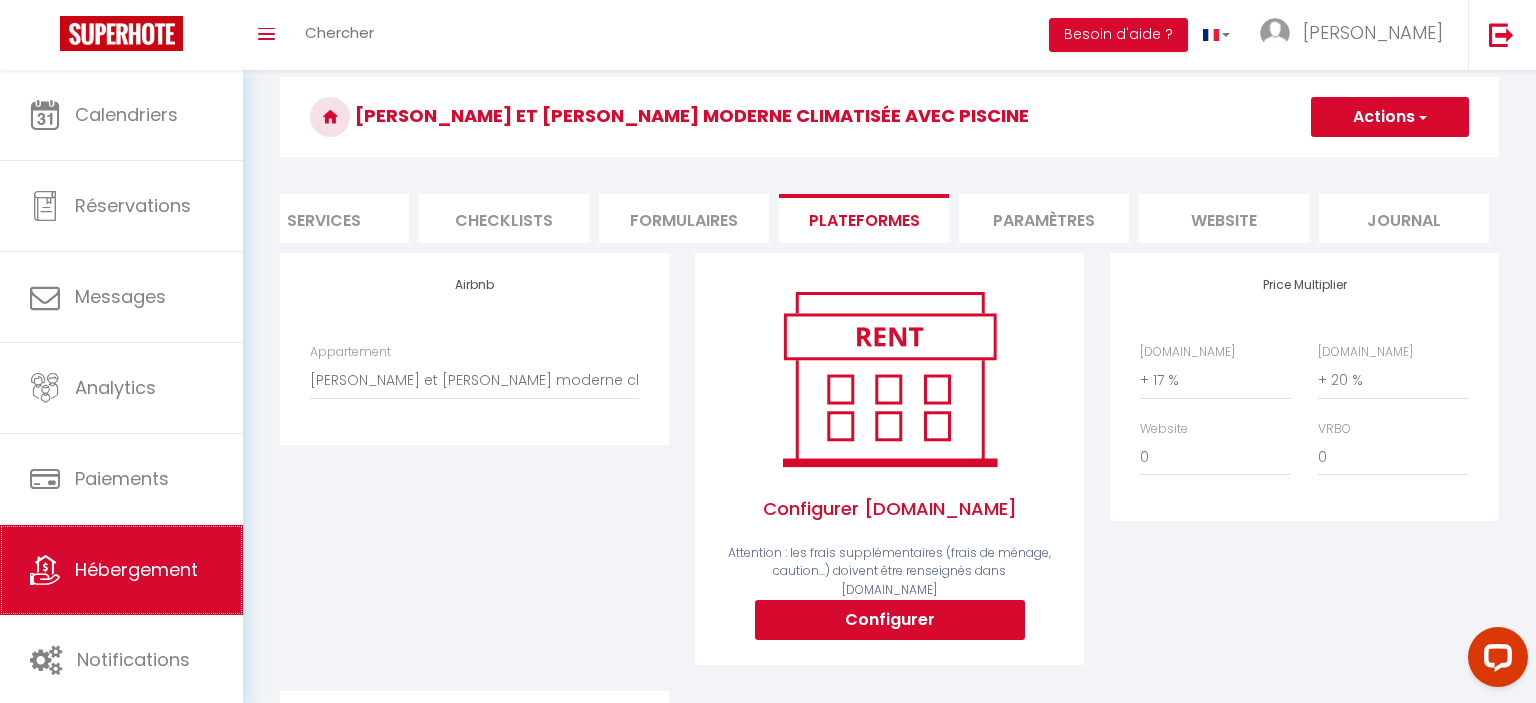 click on "Hébergement" at bounding box center [136, 569] 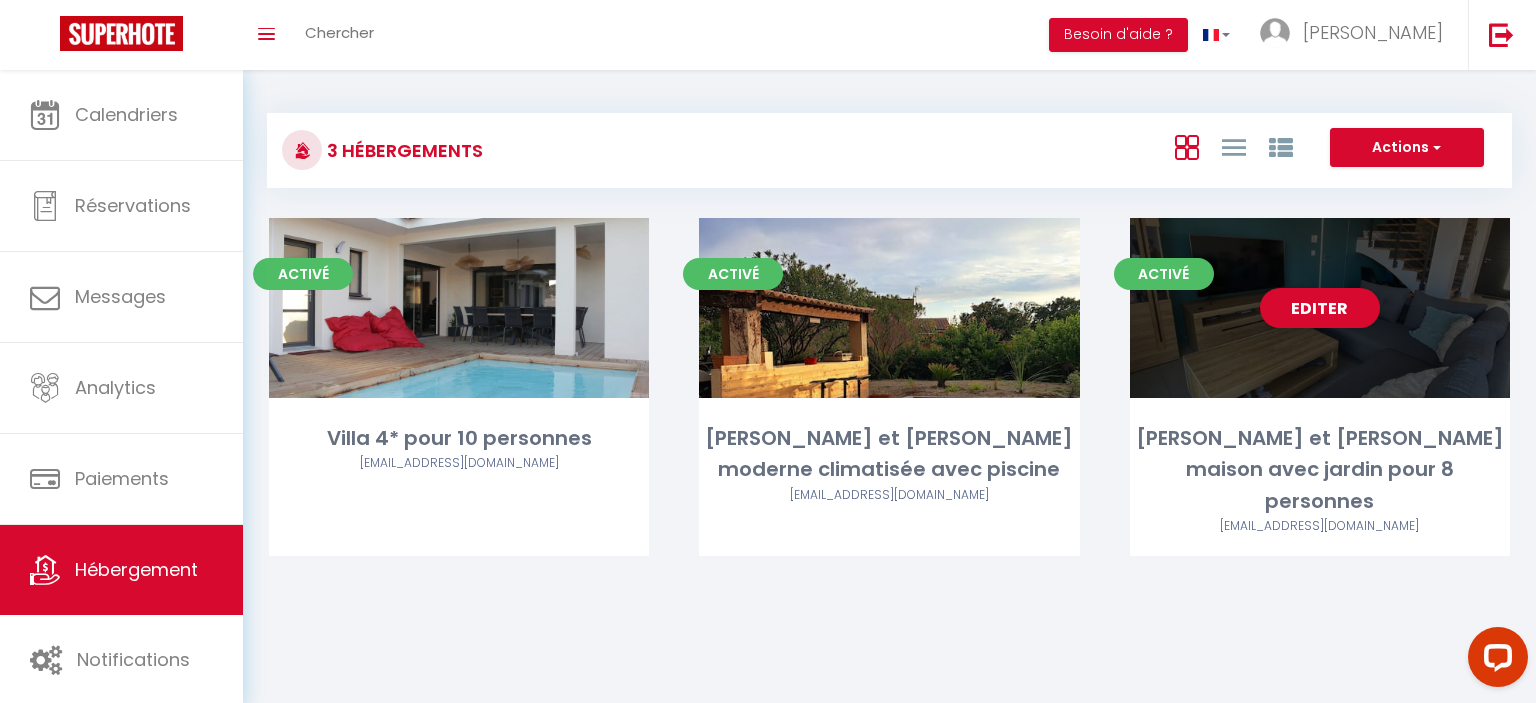 click on "[PERSON_NAME] et [PERSON_NAME] maison avec jardin pour 8 personnes" at bounding box center [1320, 470] 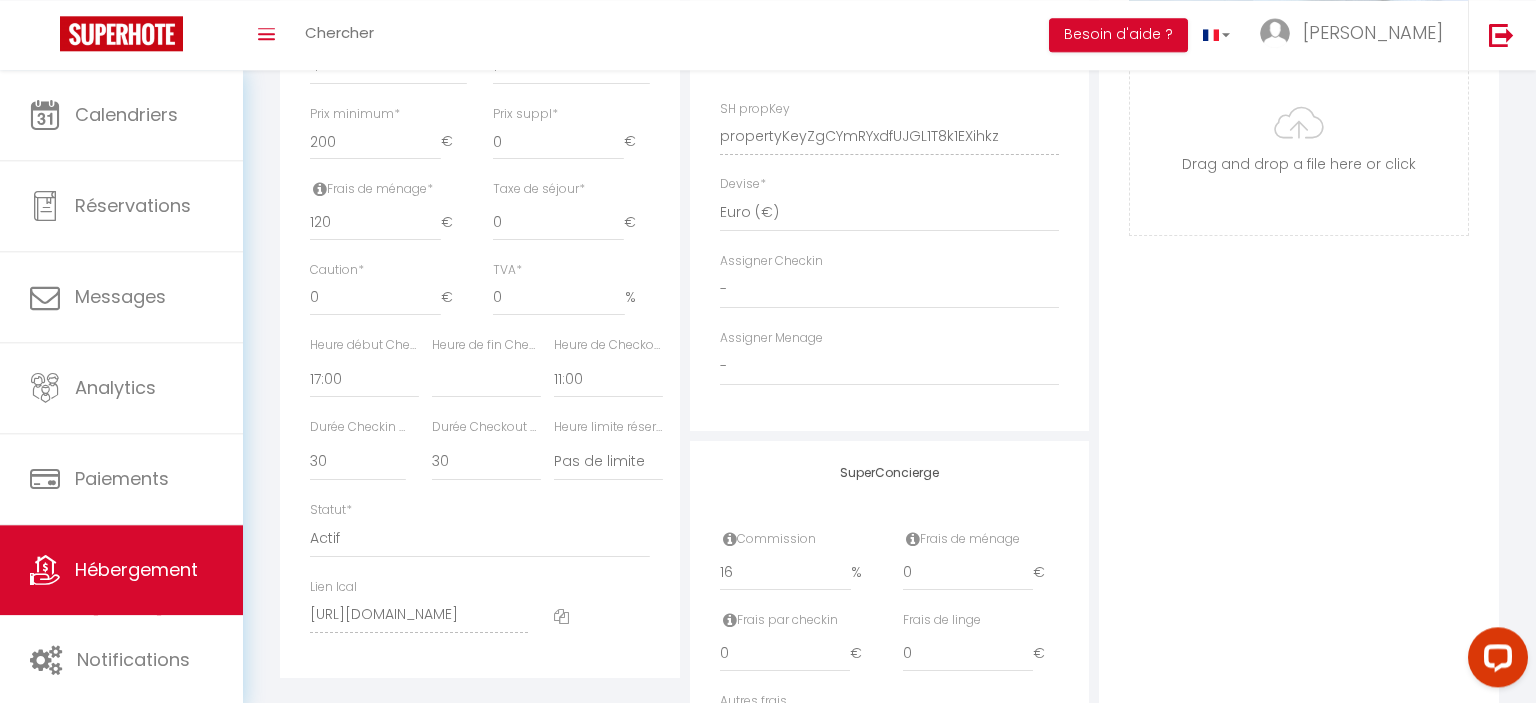 scroll, scrollTop: 0, scrollLeft: 0, axis: both 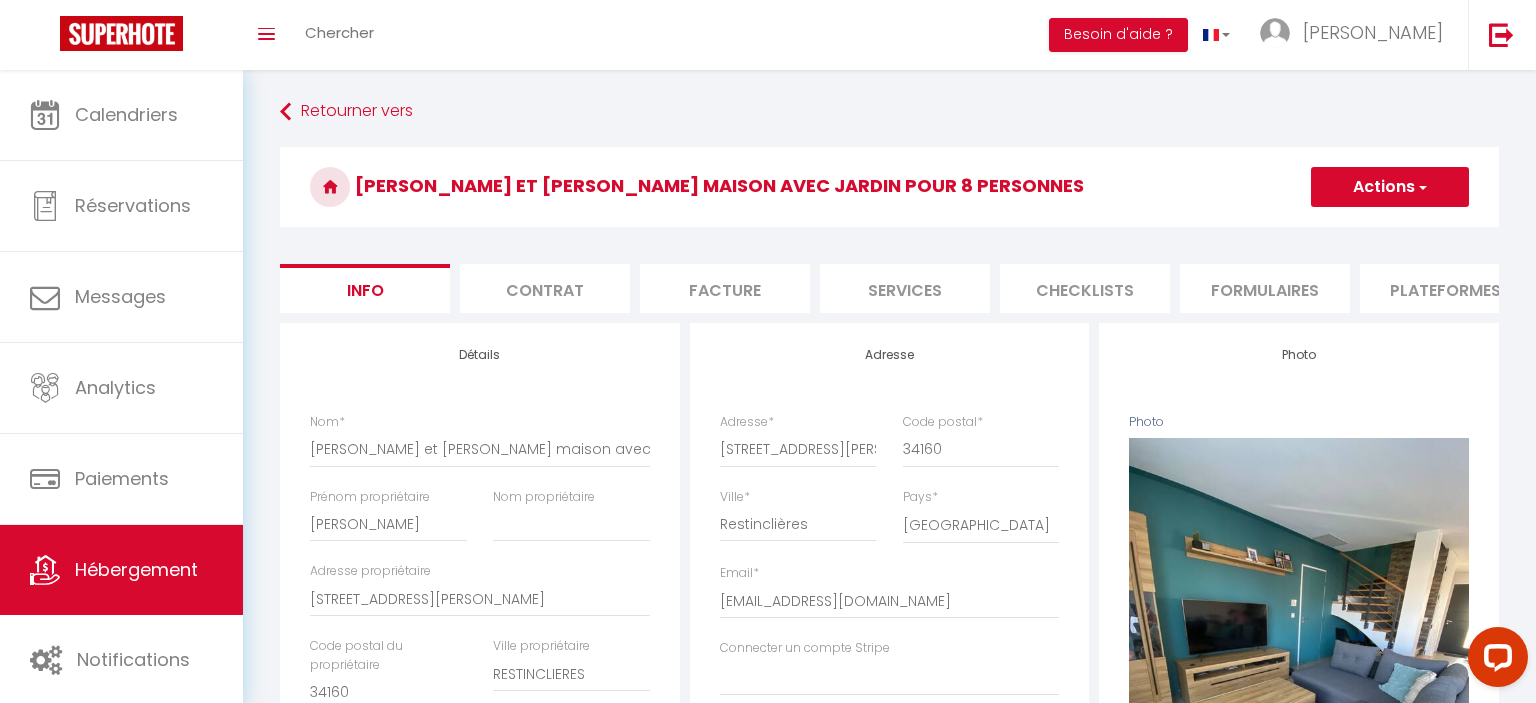 click on "Facture" at bounding box center [725, 288] 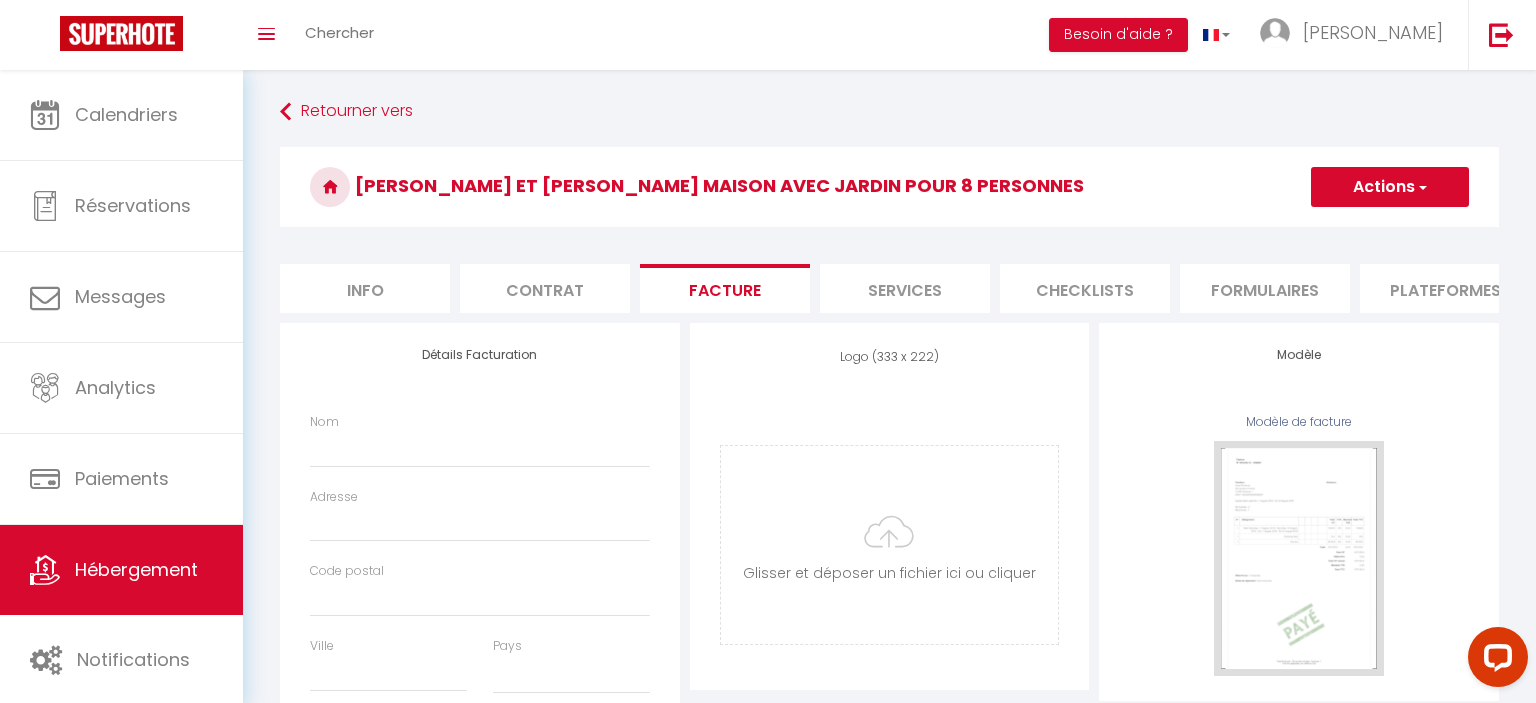 click on "Services" at bounding box center (905, 288) 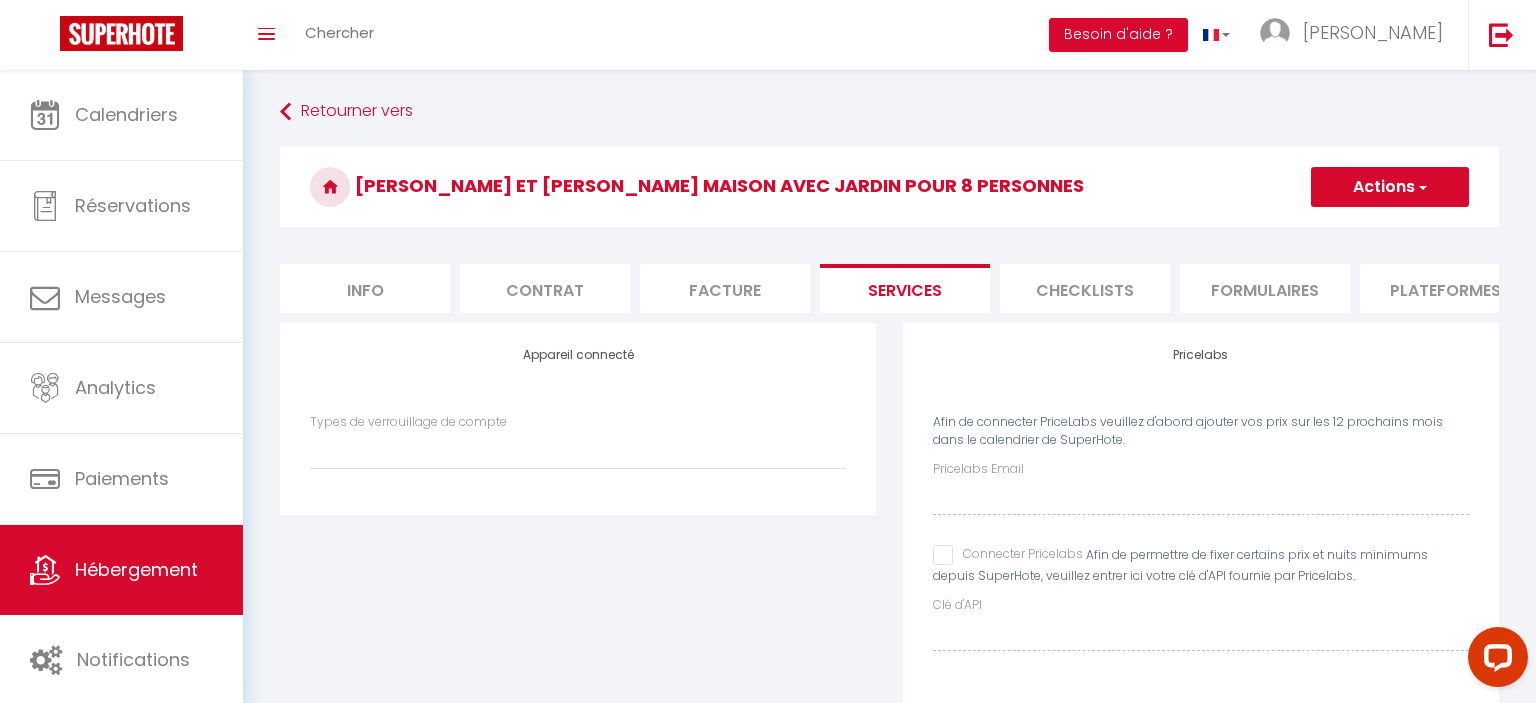 click on "Formulaires" at bounding box center [1265, 288] 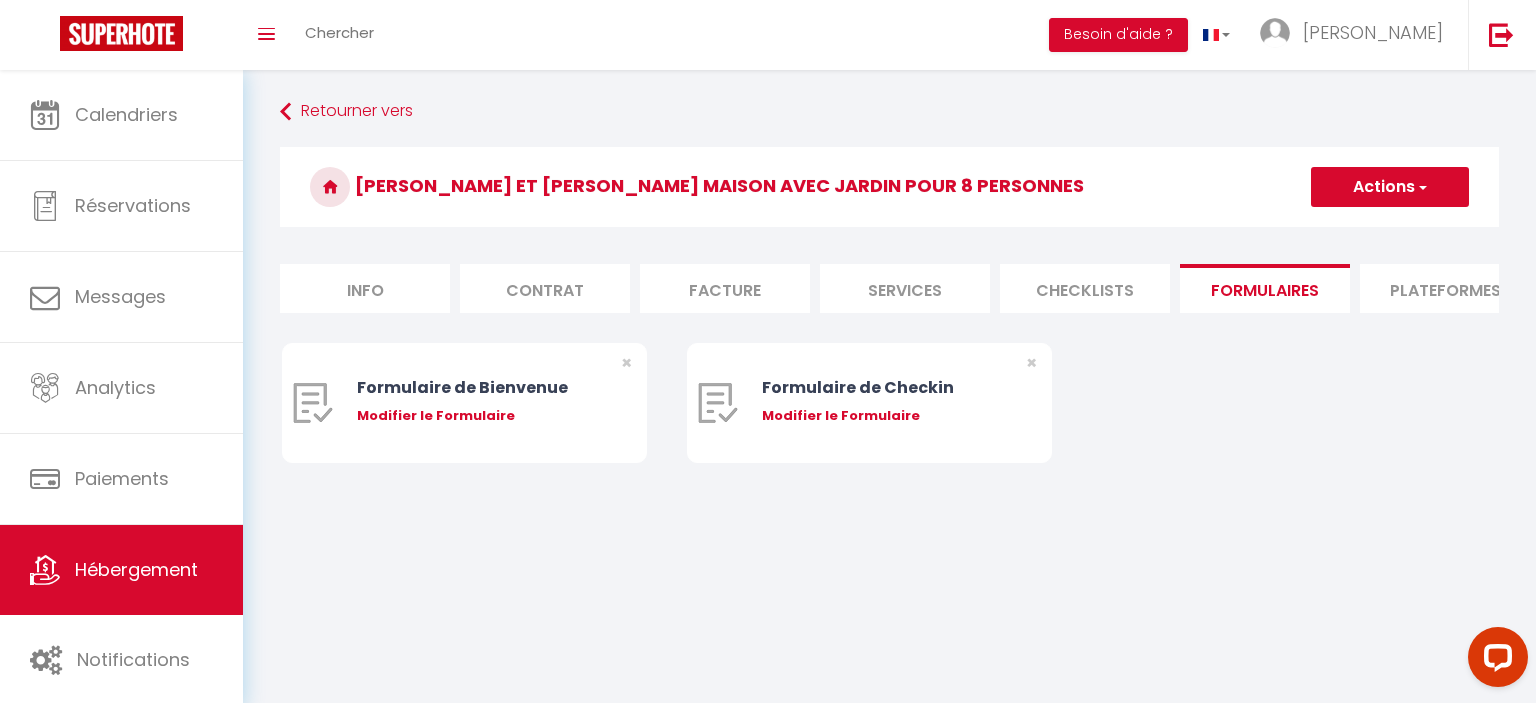 click on "Plateformes" at bounding box center [1445, 288] 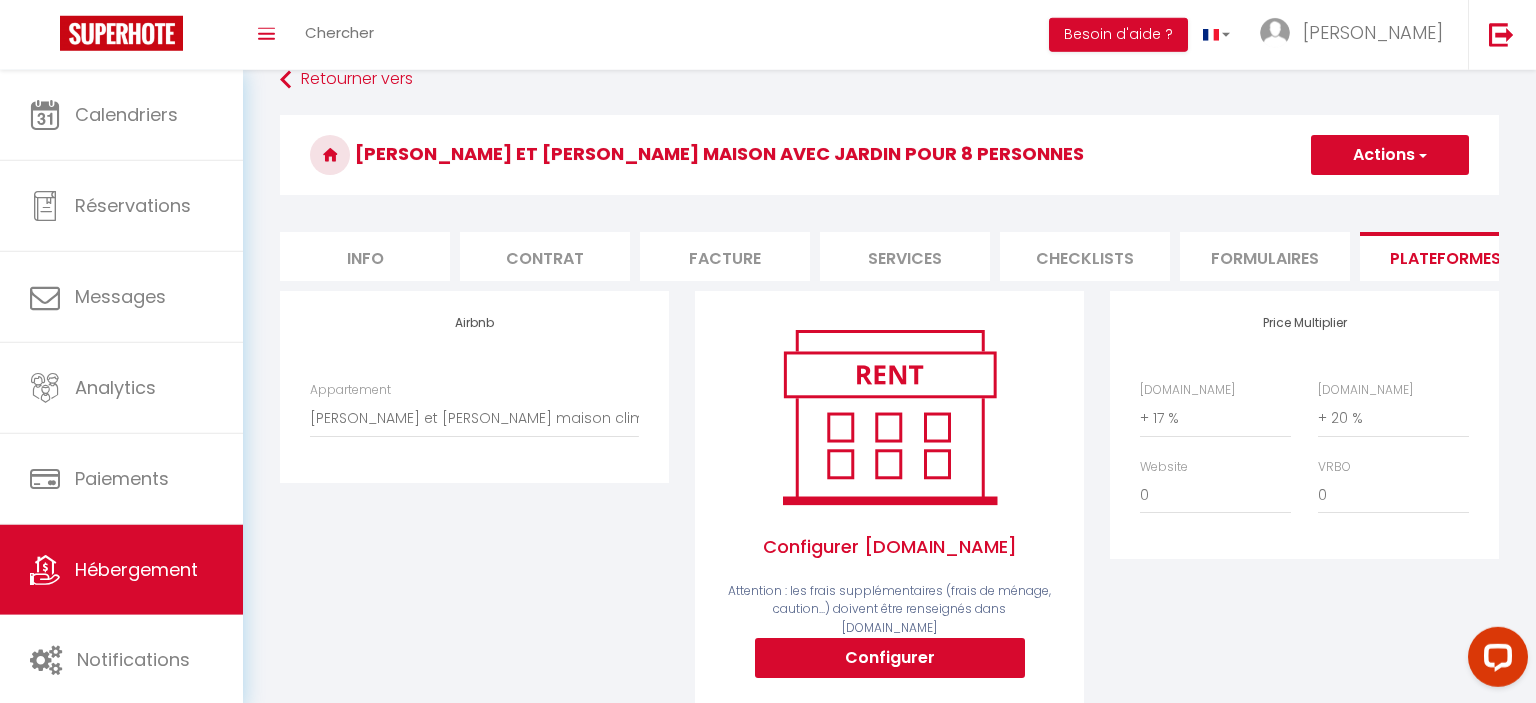 scroll, scrollTop: 0, scrollLeft: 0, axis: both 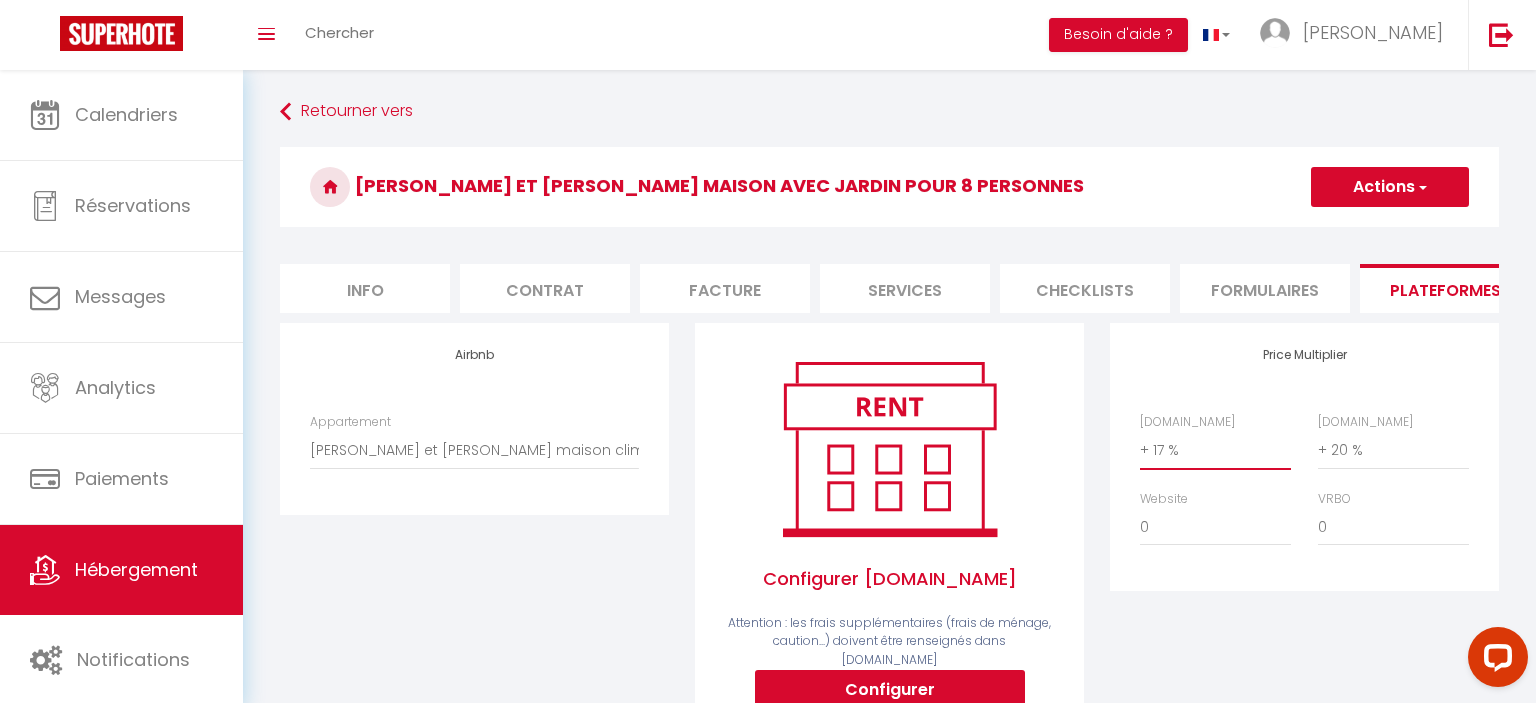 click on "0
+ 1 %
+ 2 %
+ 3 %
+ 4 %
+ 5 %
+ 6 %
+ 7 %
+ 8 %
+ 9 %" at bounding box center [1215, 450] 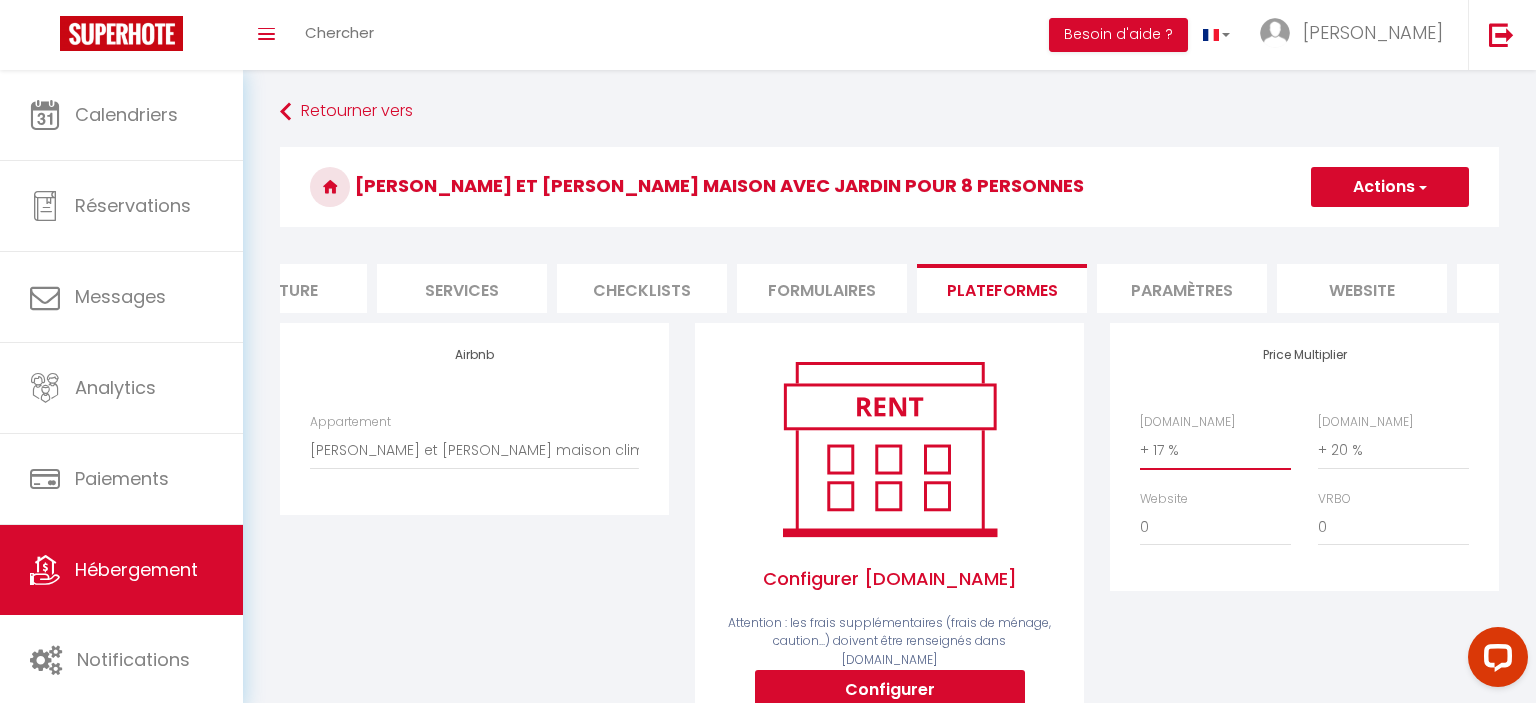 scroll, scrollTop: 0, scrollLeft: 501, axis: horizontal 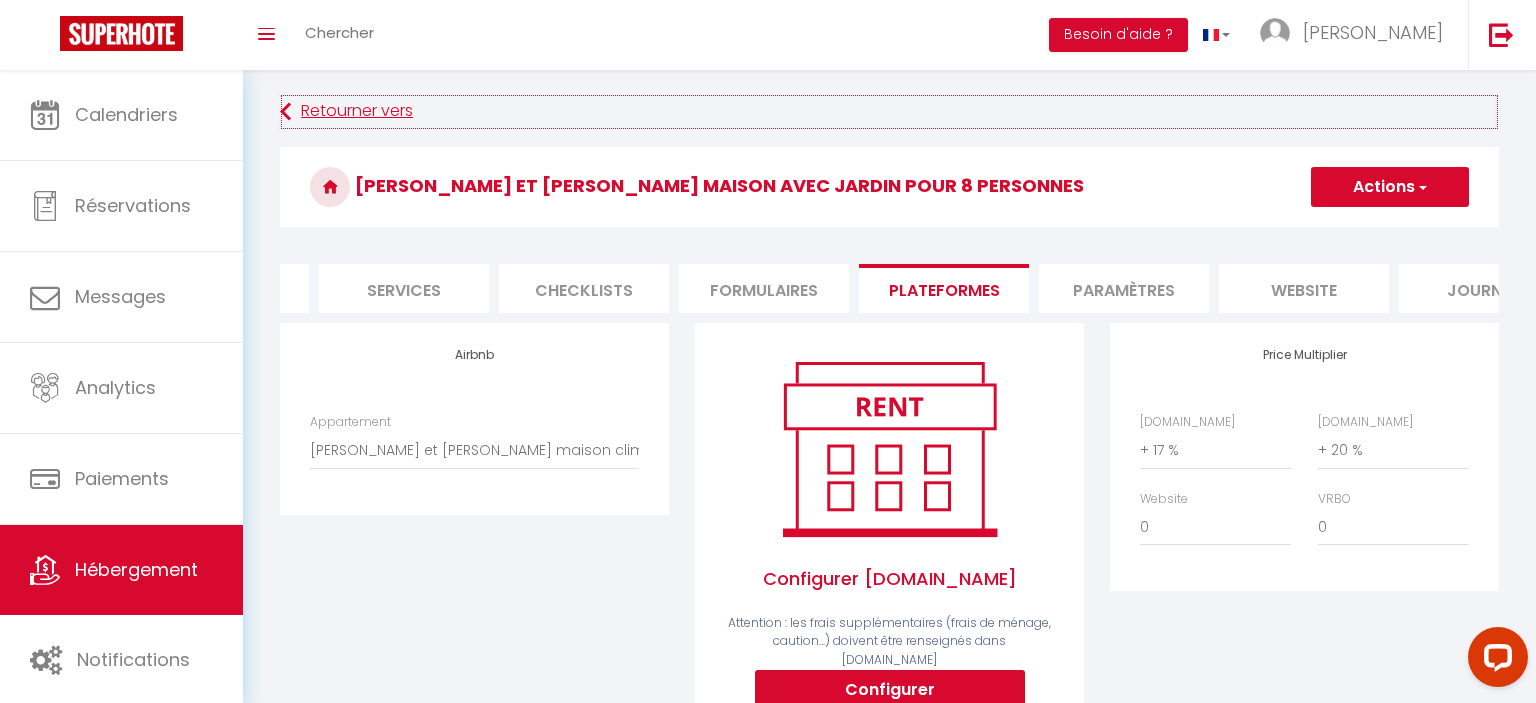 click on "Retourner vers" at bounding box center [889, 112] 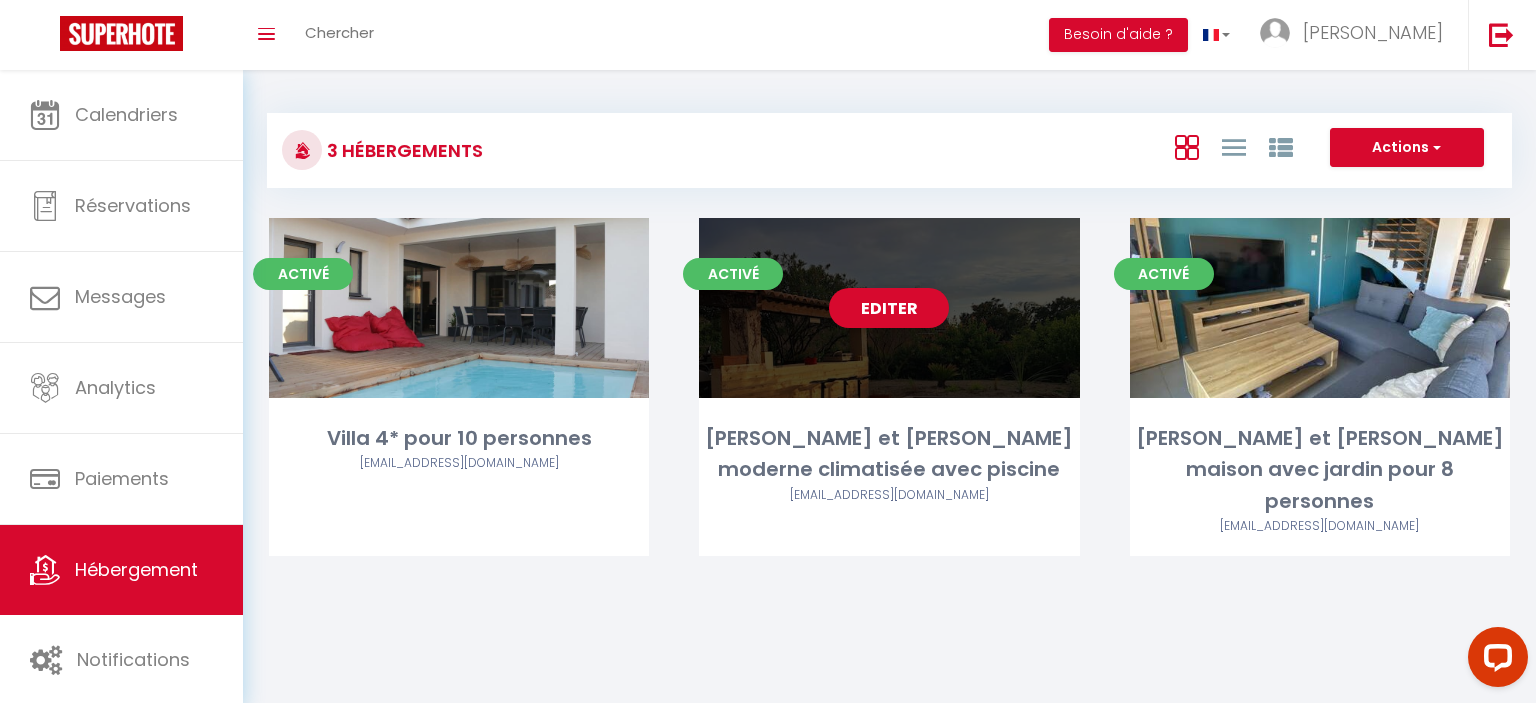 click on "Activé
Editer
[PERSON_NAME] et [PERSON_NAME] moderne climatisée avec piscine   [EMAIL_ADDRESS][DOMAIN_NAME]" at bounding box center [889, 387] 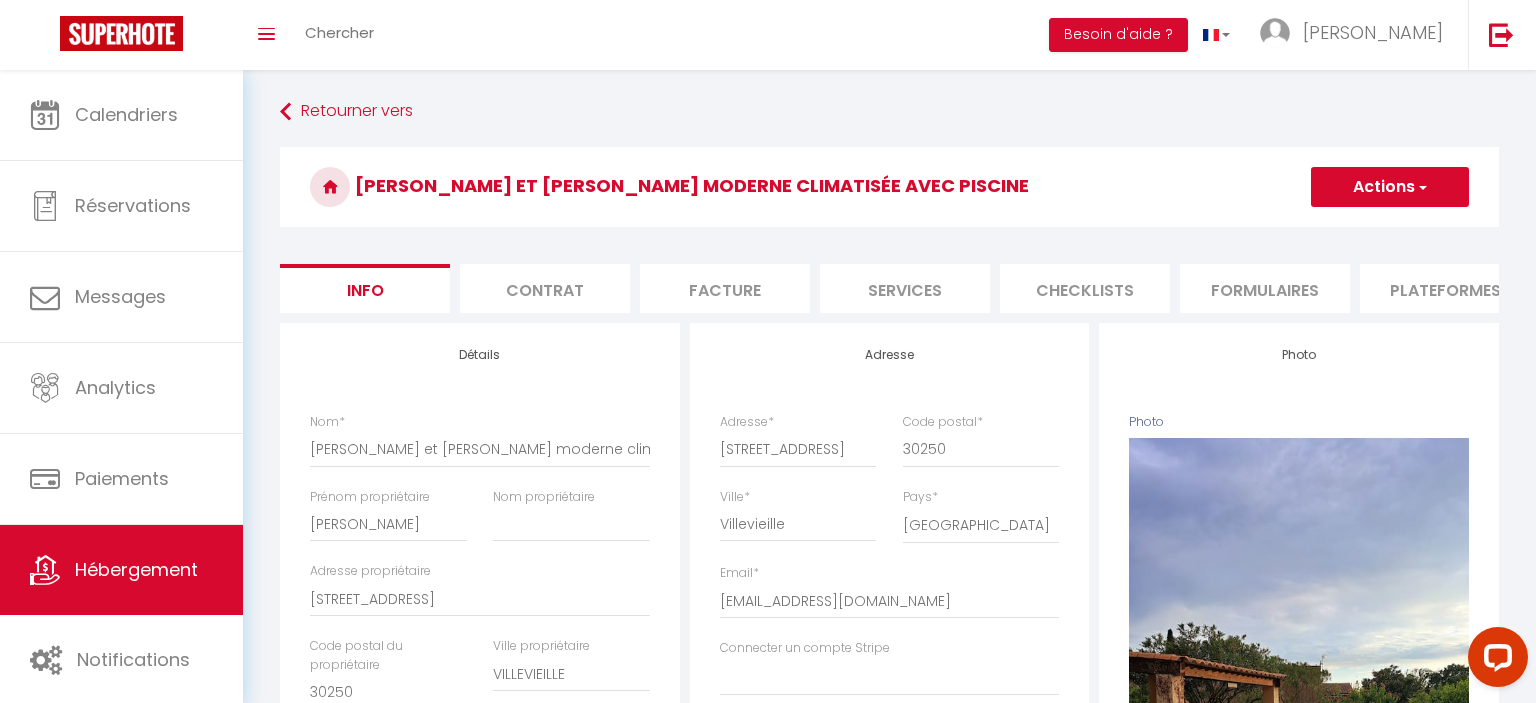 click on "Plateformes" at bounding box center (1445, 288) 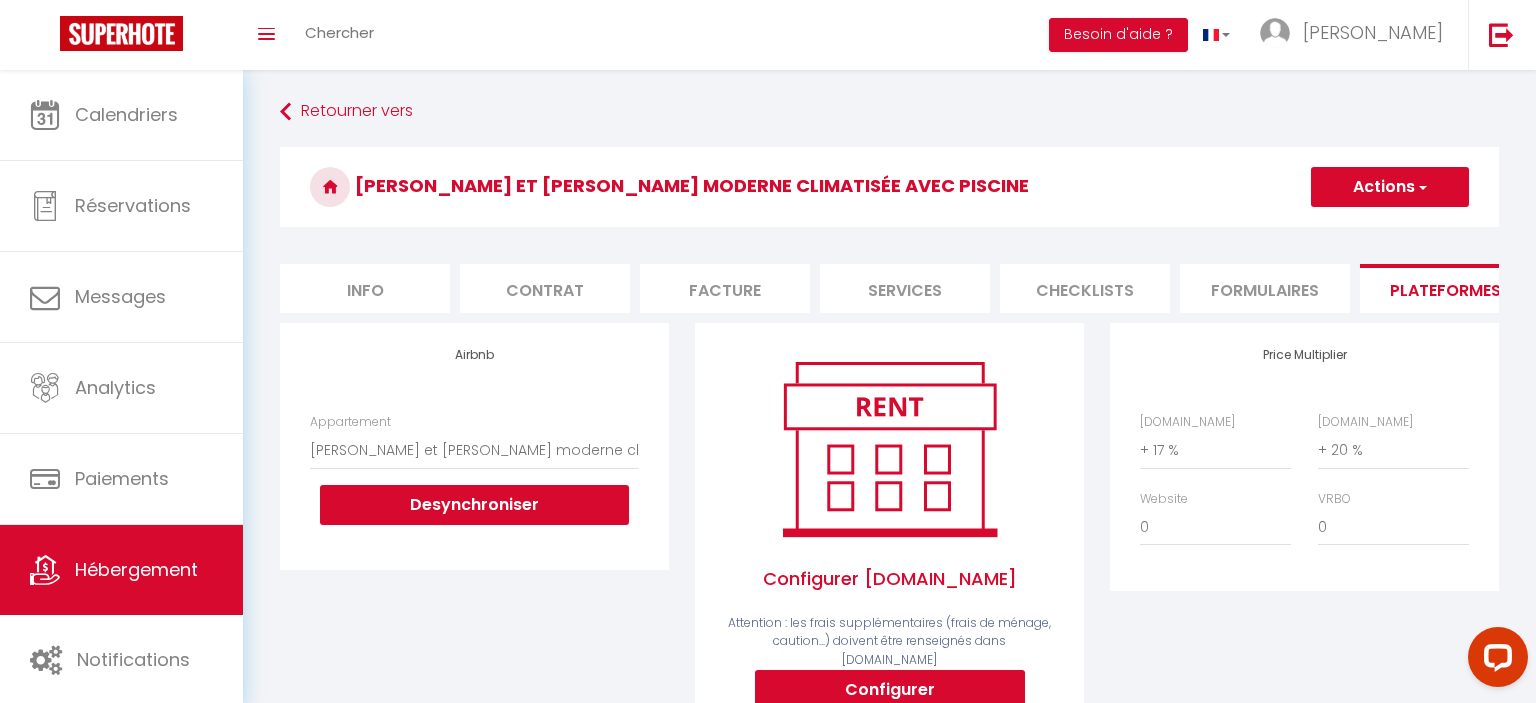 click on "Info" at bounding box center [365, 288] 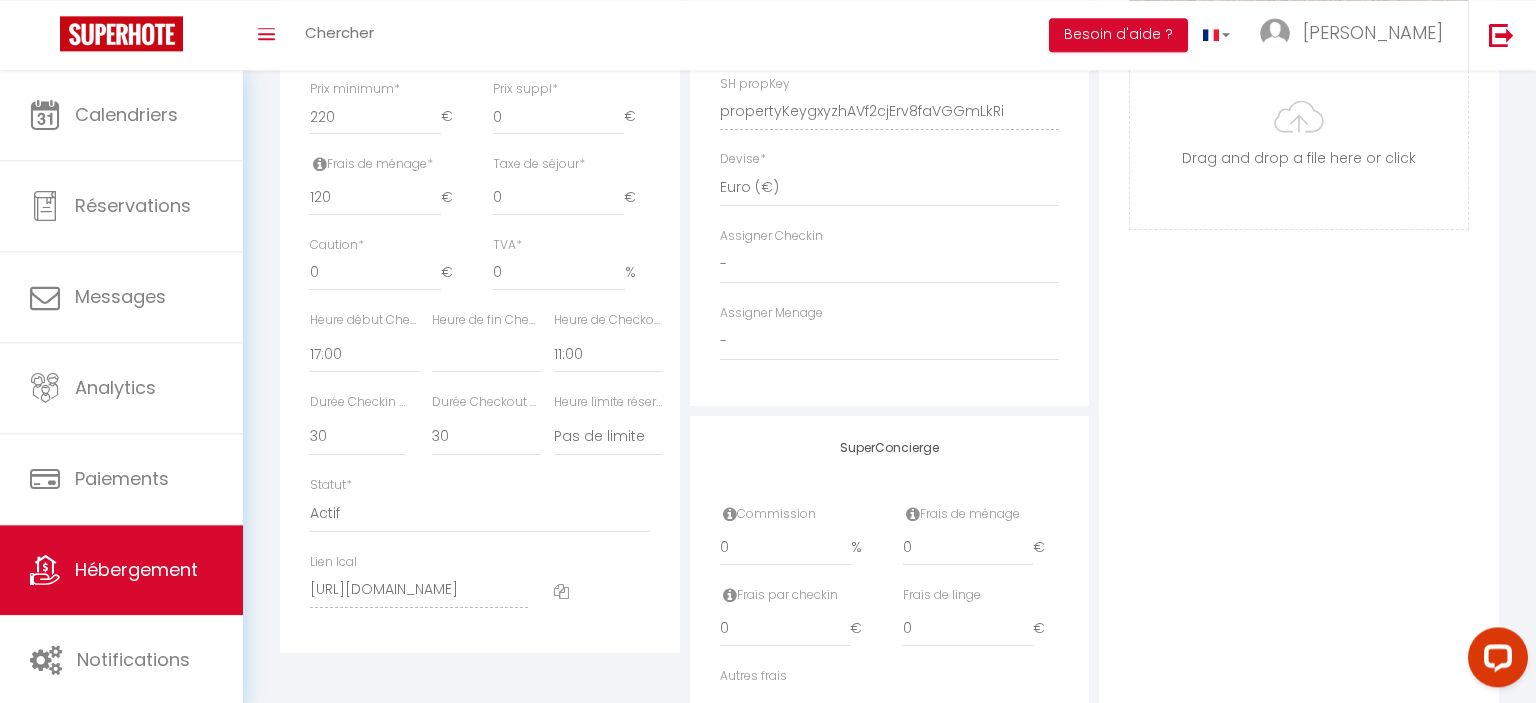 scroll, scrollTop: 1018, scrollLeft: 0, axis: vertical 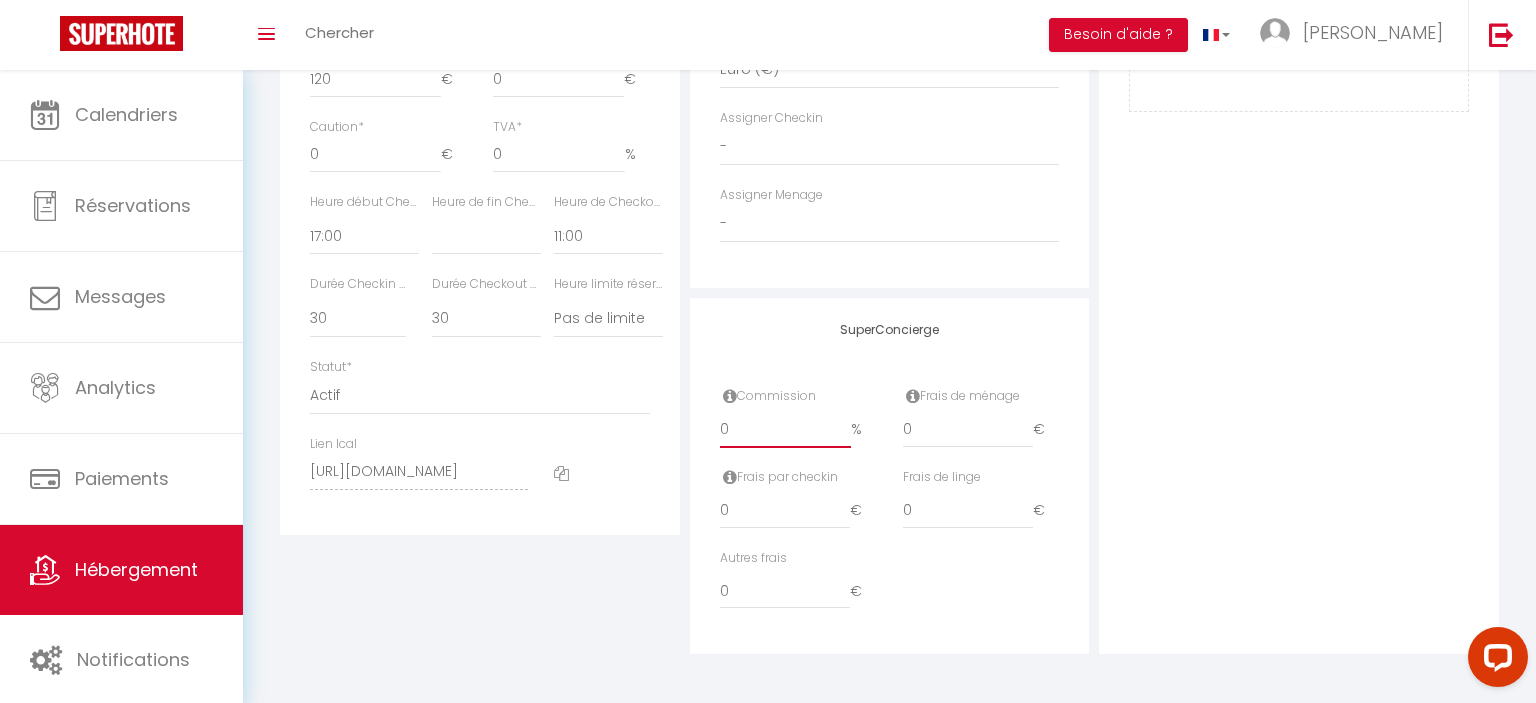 click on "0" at bounding box center [786, 430] 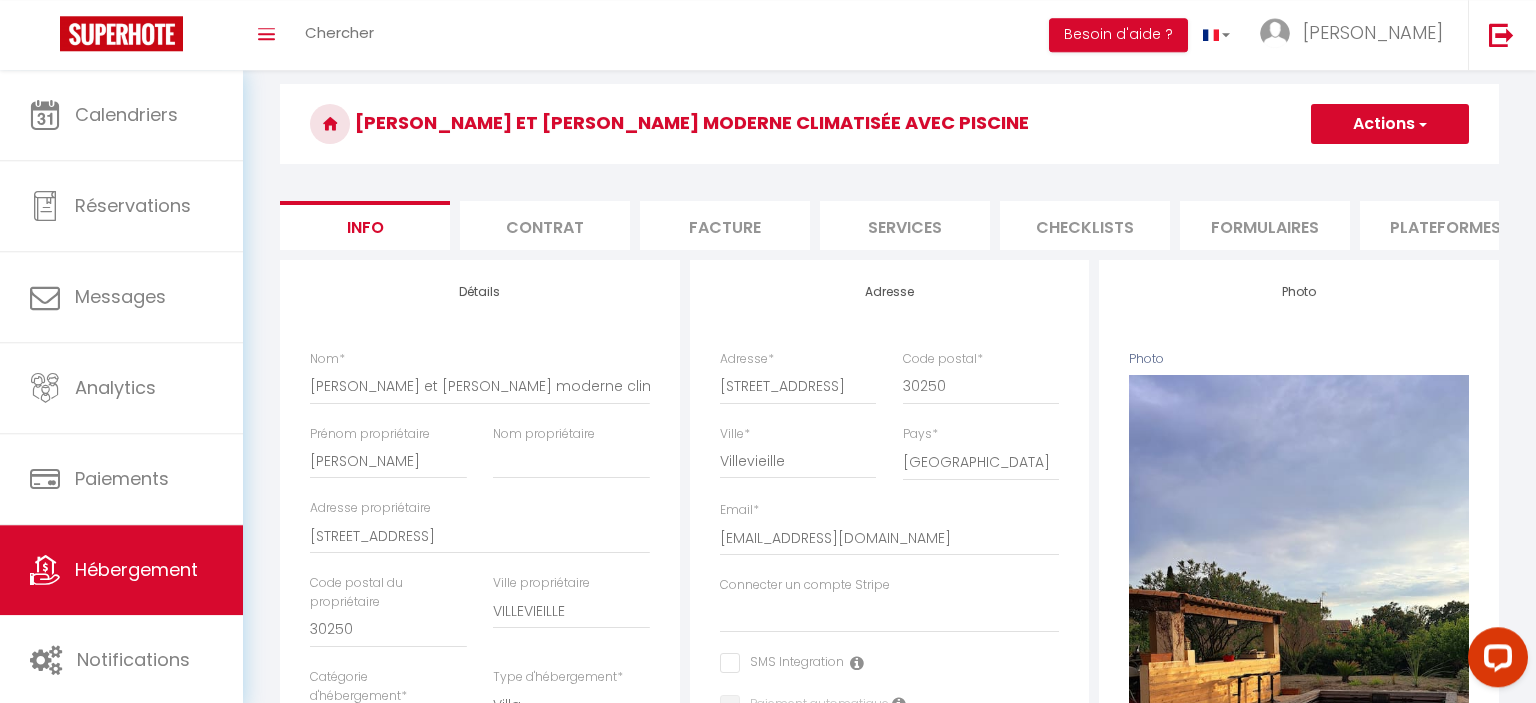 scroll, scrollTop: 0, scrollLeft: 0, axis: both 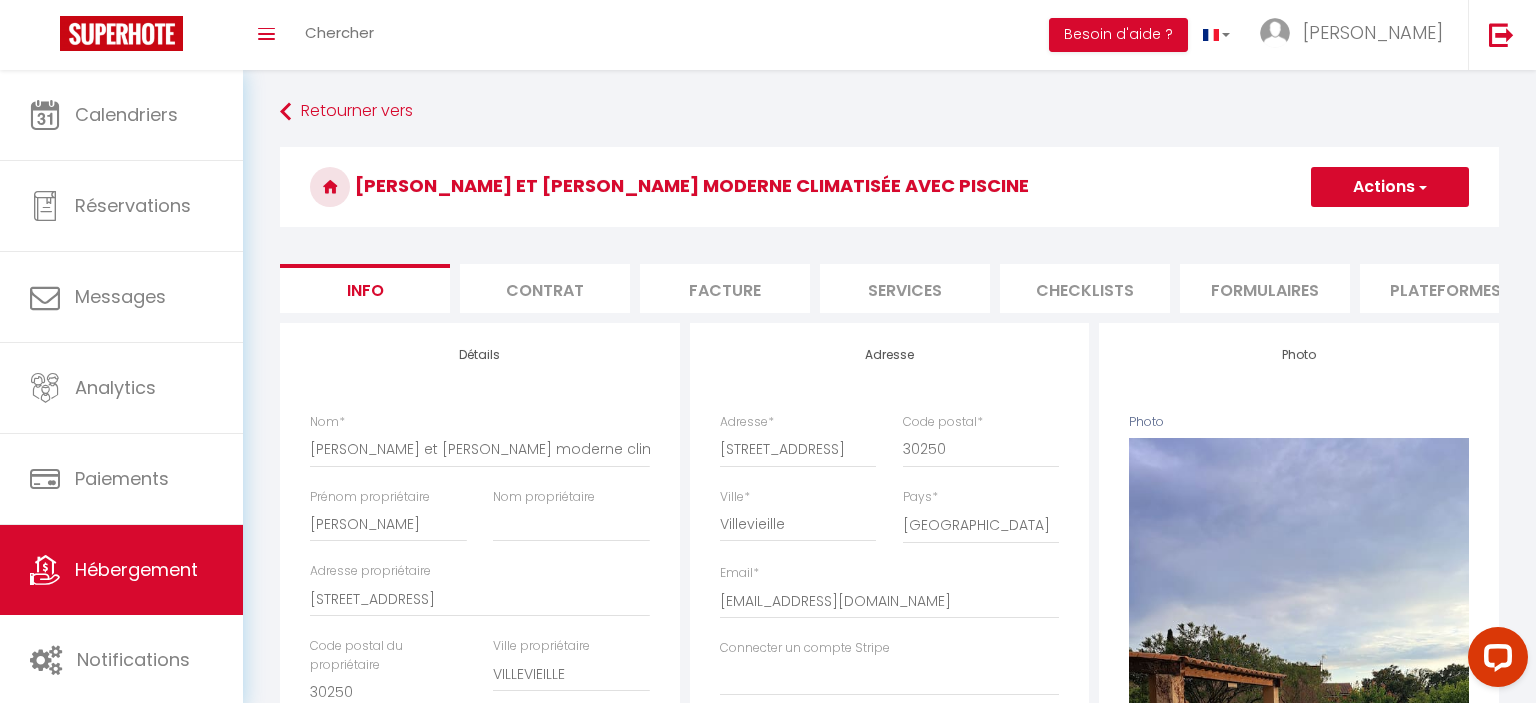 click on "Actions" at bounding box center (1390, 187) 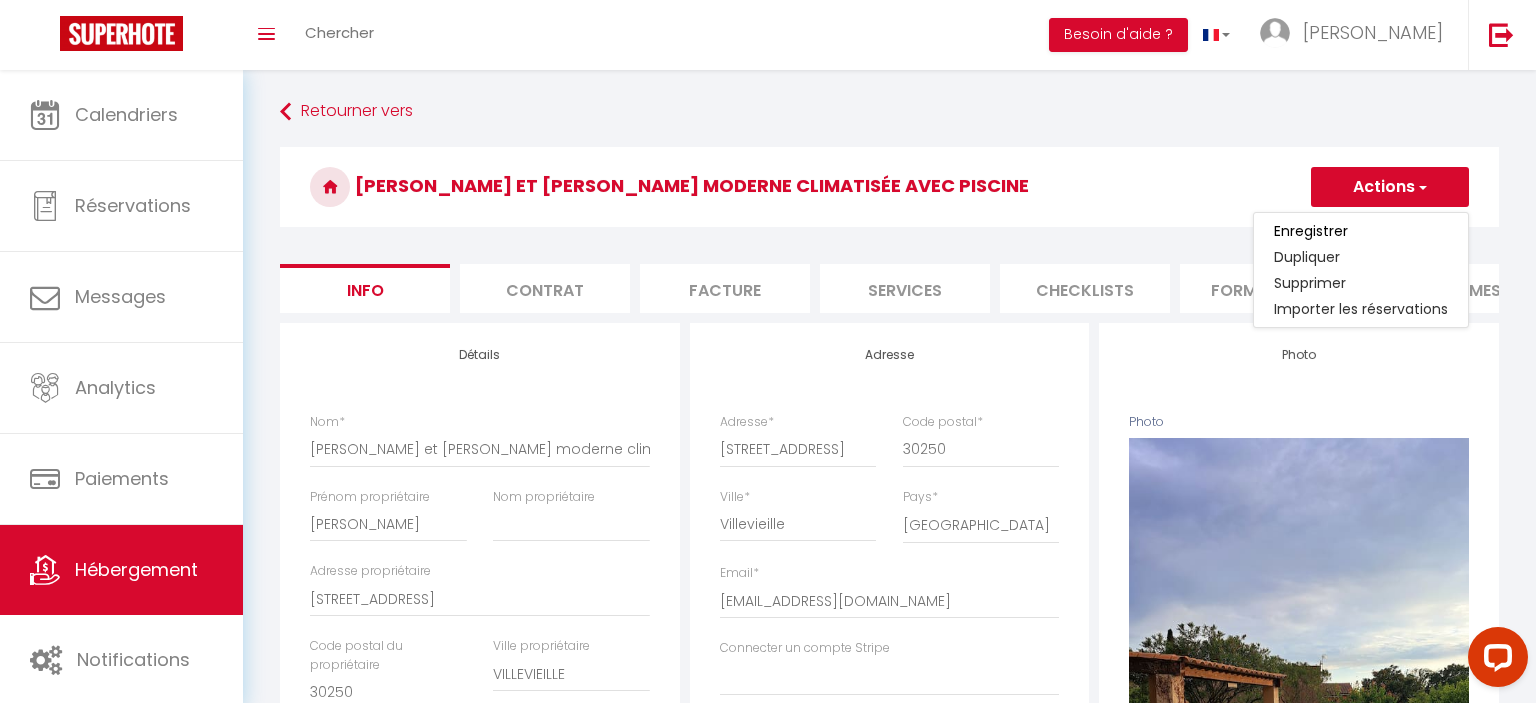 click on "Enregistrer" at bounding box center (1361, 231) 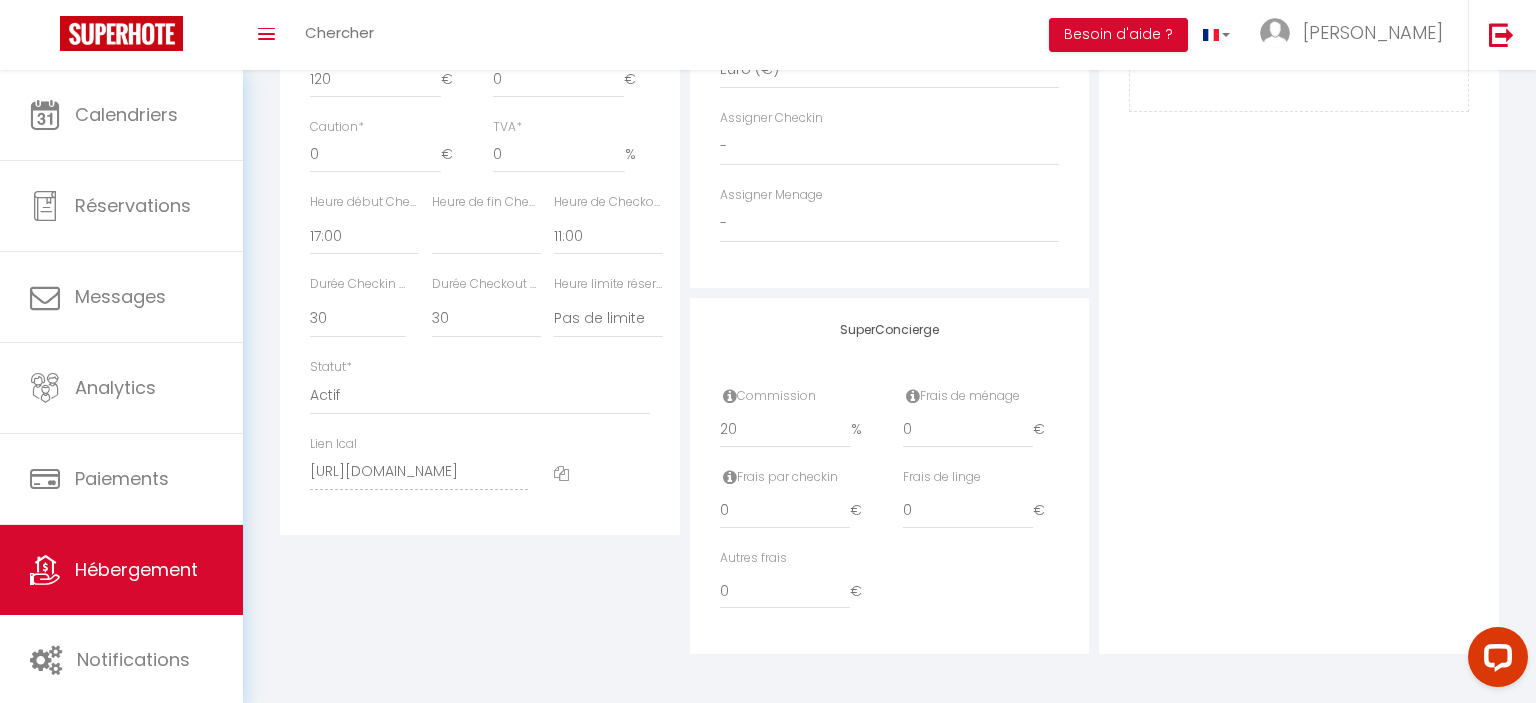 scroll, scrollTop: 0, scrollLeft: 0, axis: both 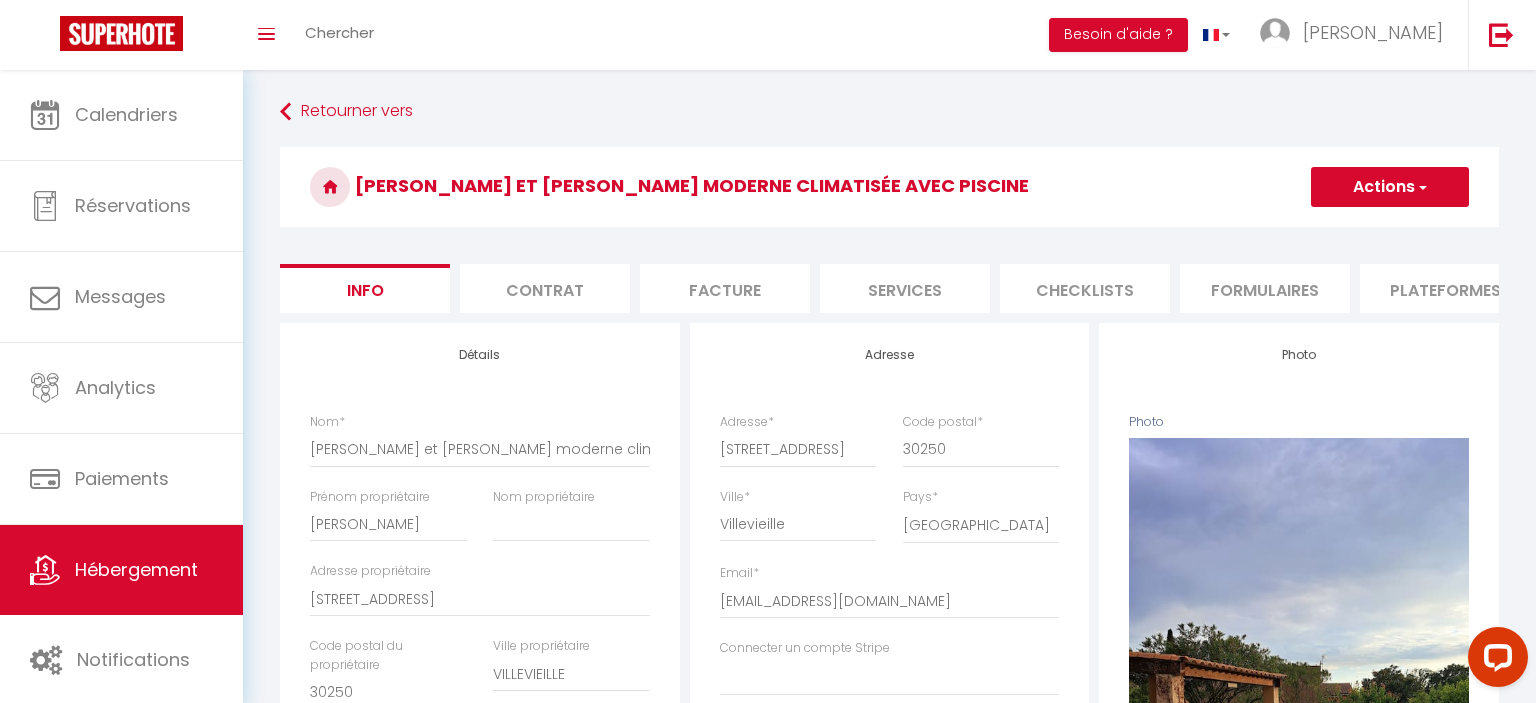 click on "Actions" at bounding box center [1390, 187] 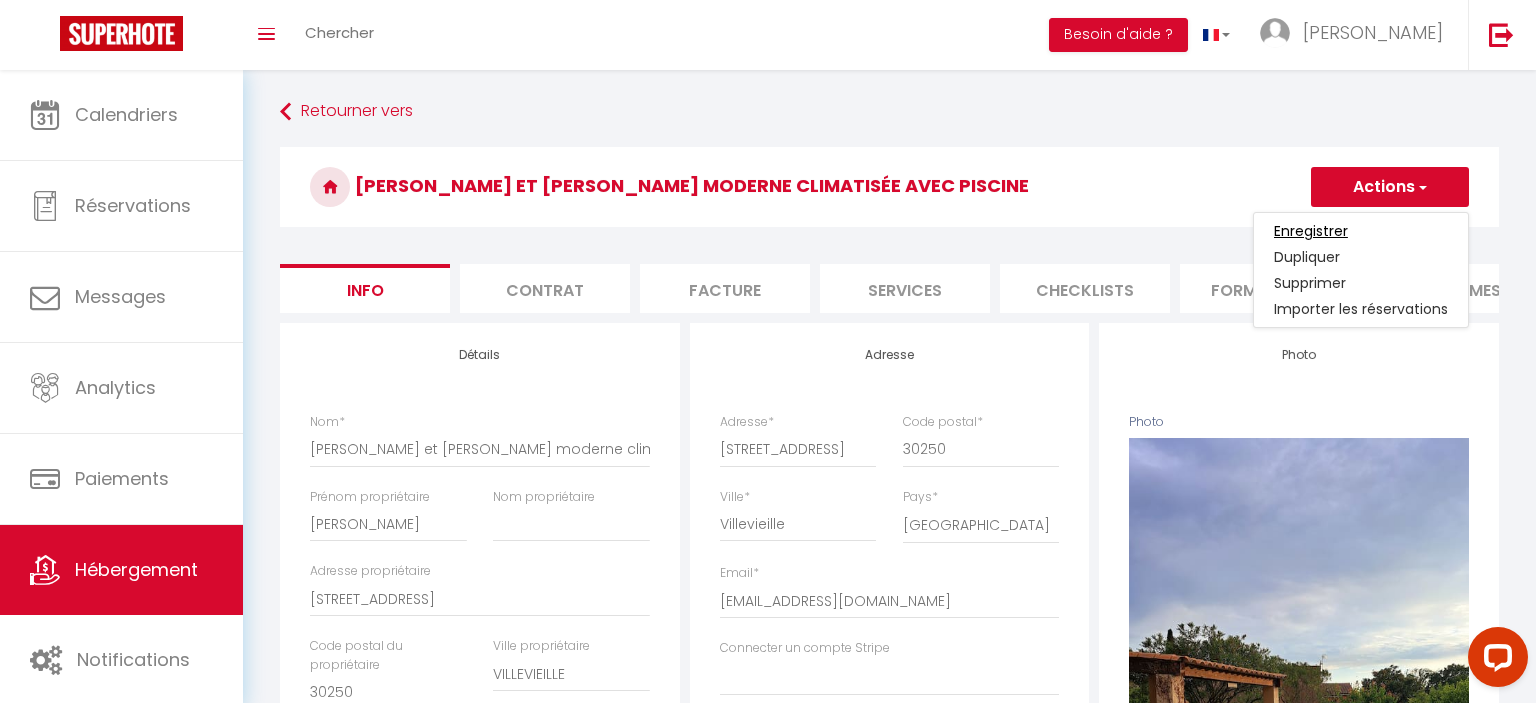 click on "Enregistrer" at bounding box center [1311, 231] 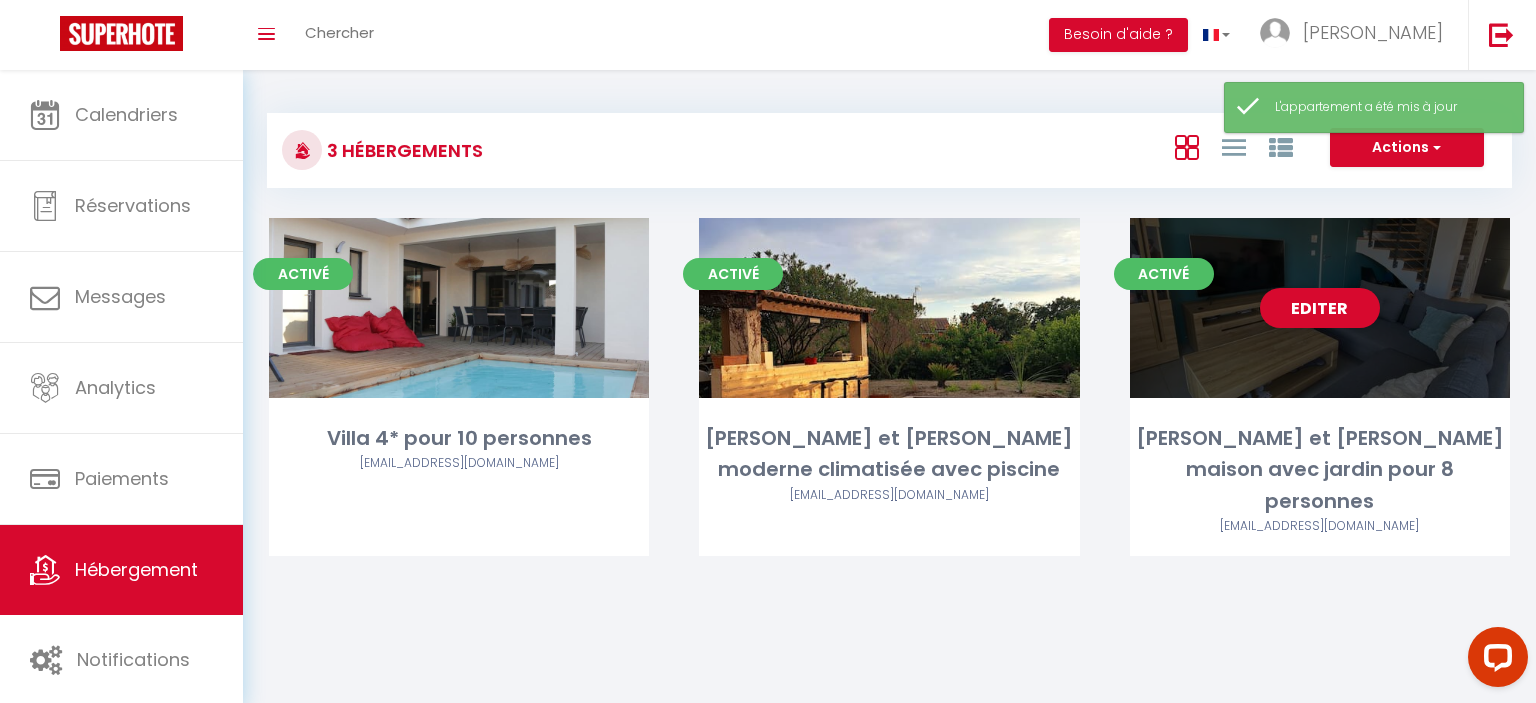 click on "Editer" at bounding box center [1320, 308] 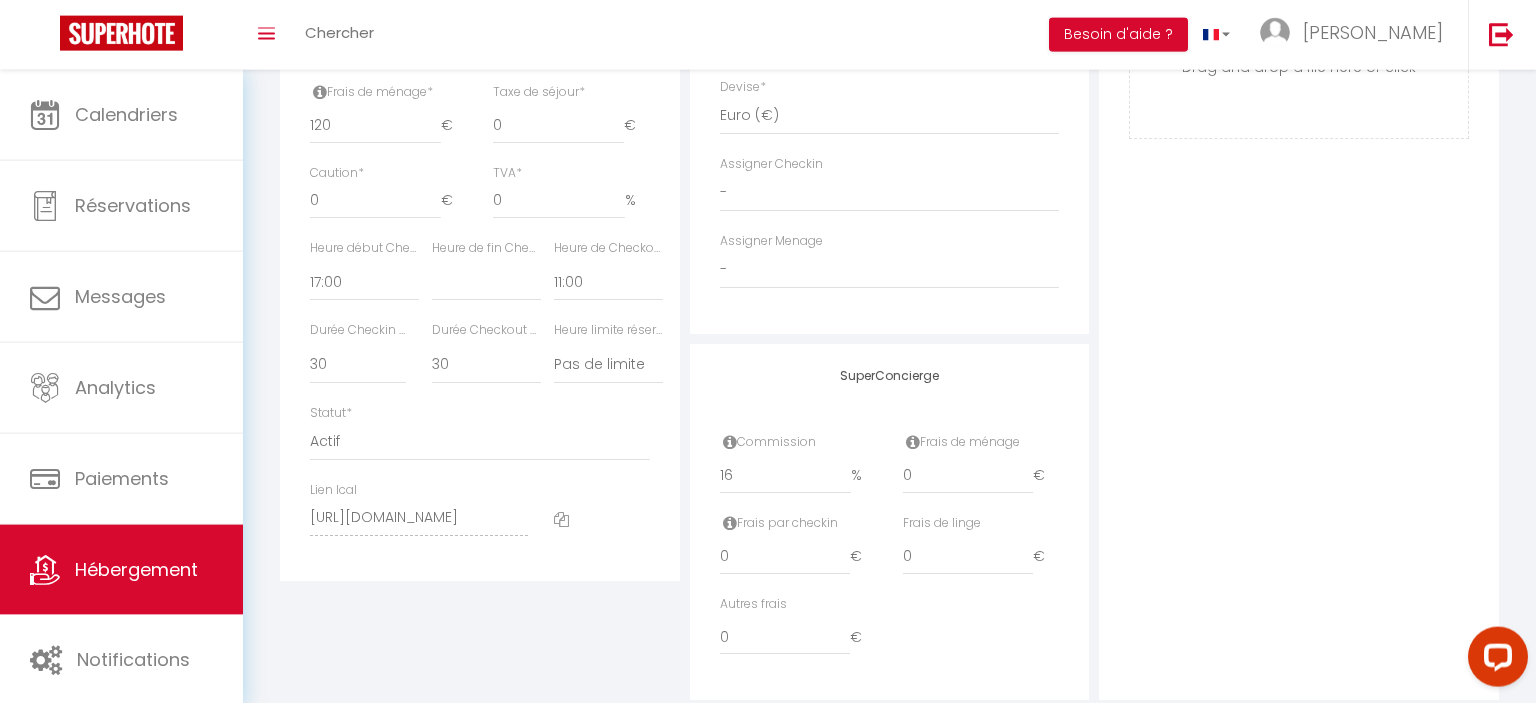 scroll, scrollTop: 1018, scrollLeft: 0, axis: vertical 